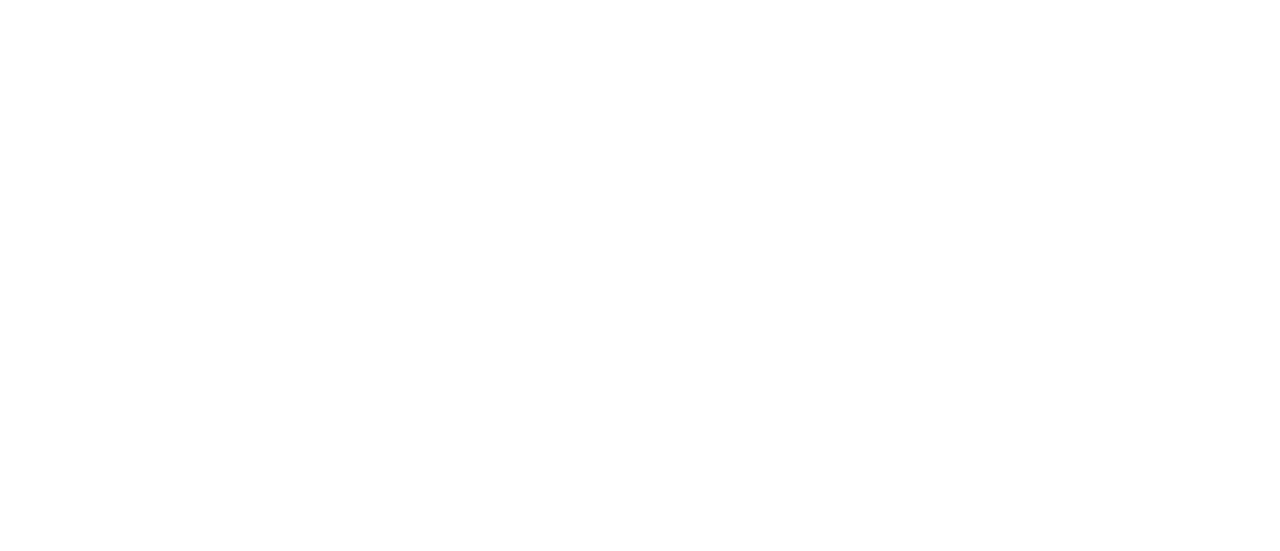 scroll, scrollTop: 0, scrollLeft: 0, axis: both 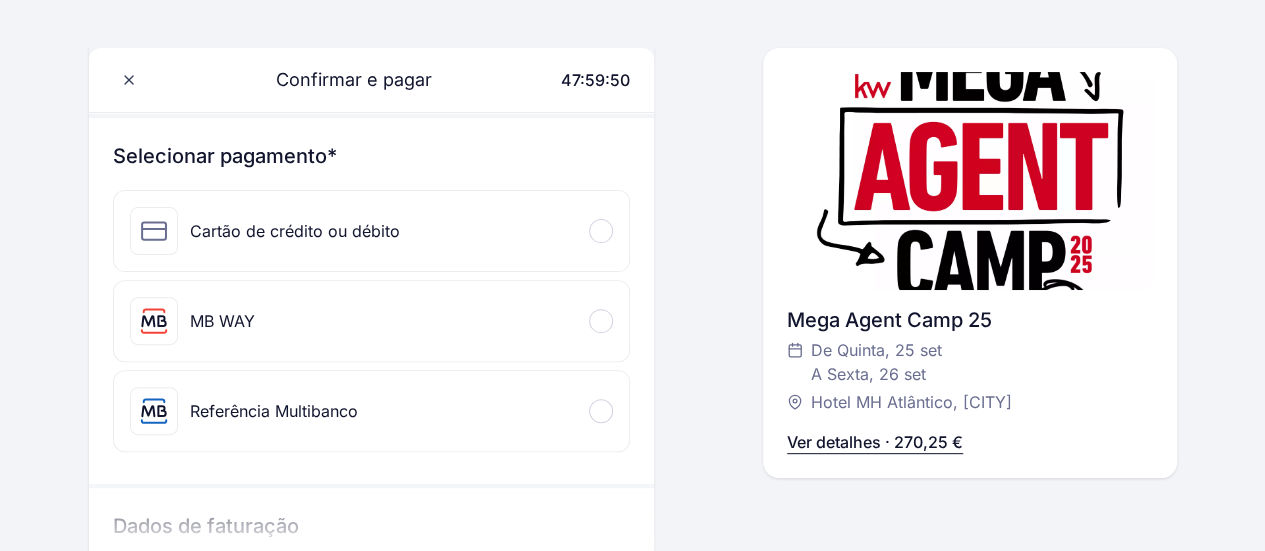 click at bounding box center (601, 321) 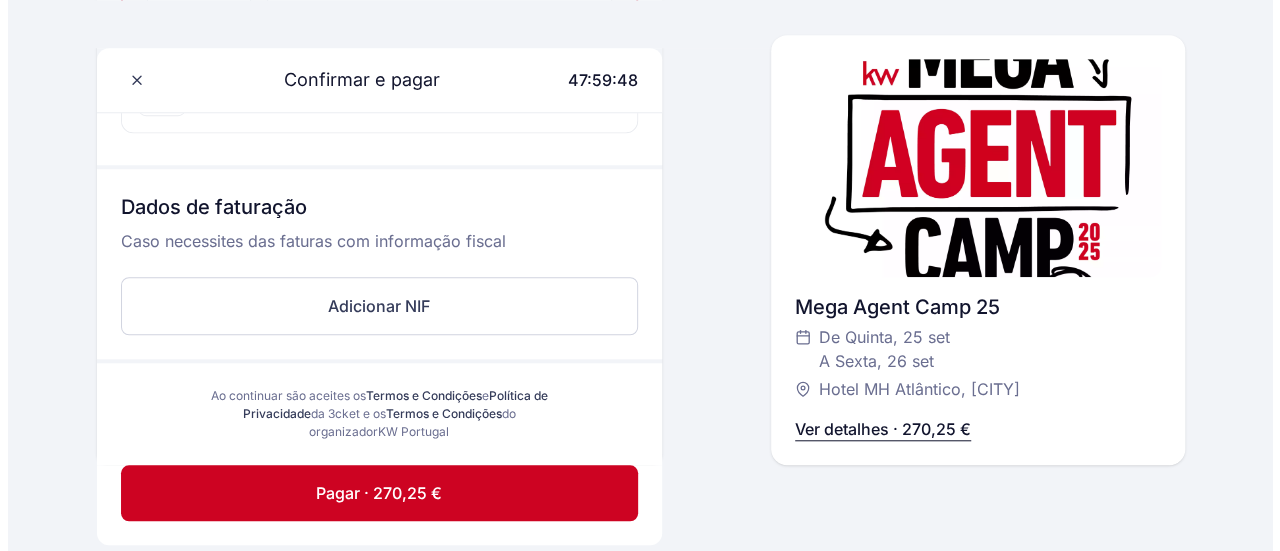 scroll, scrollTop: 700, scrollLeft: 0, axis: vertical 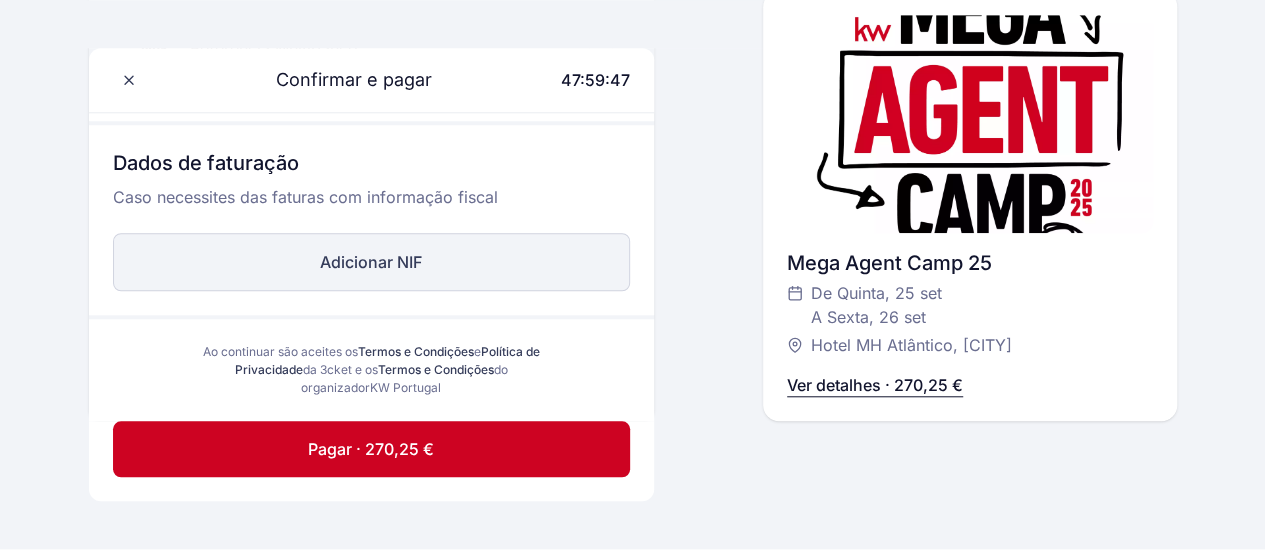 click on "Adicionar NIF" at bounding box center (372, 262) 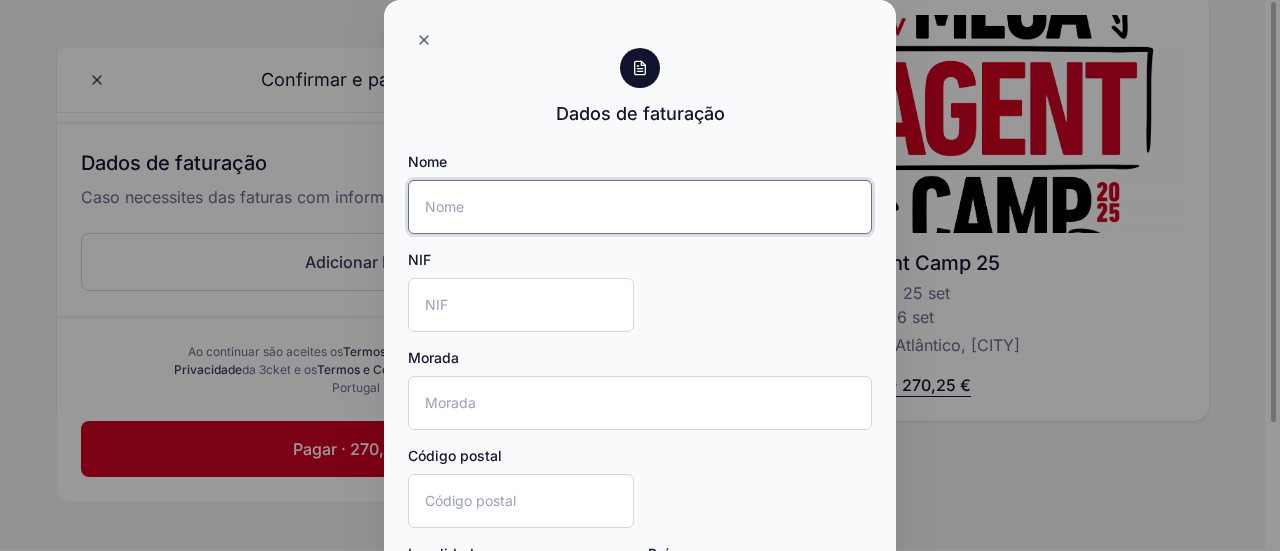 click on "Nome" at bounding box center [640, 207] 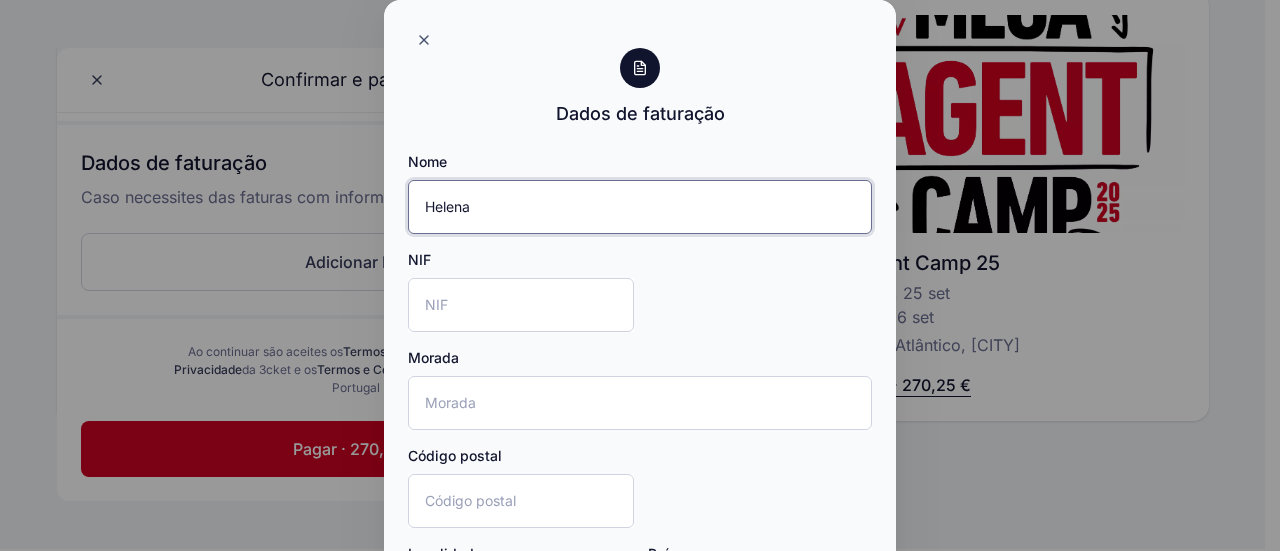 type on "Helena Neto Investimentos" 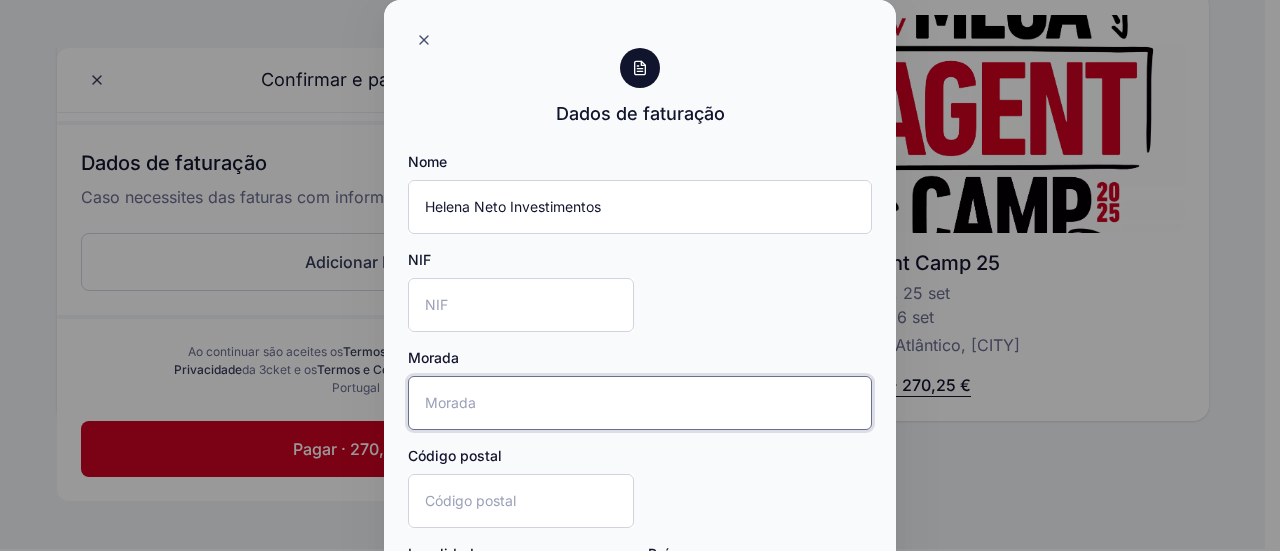 type on "Av Amália Rodrigues 1022 RC Esq" 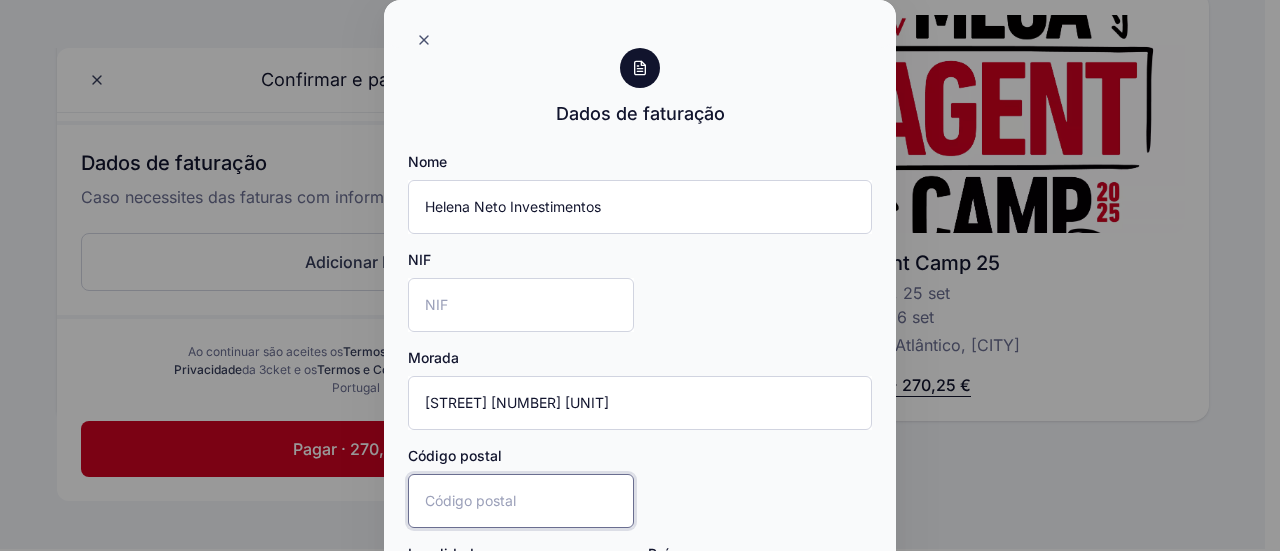 type on "2870" 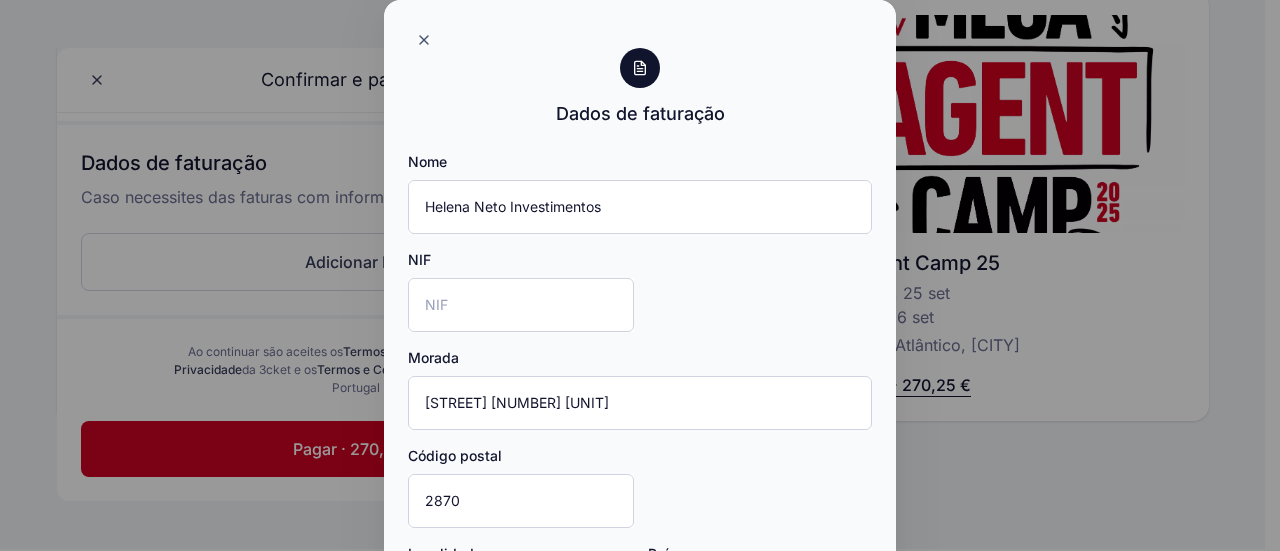 type on "Montijo" 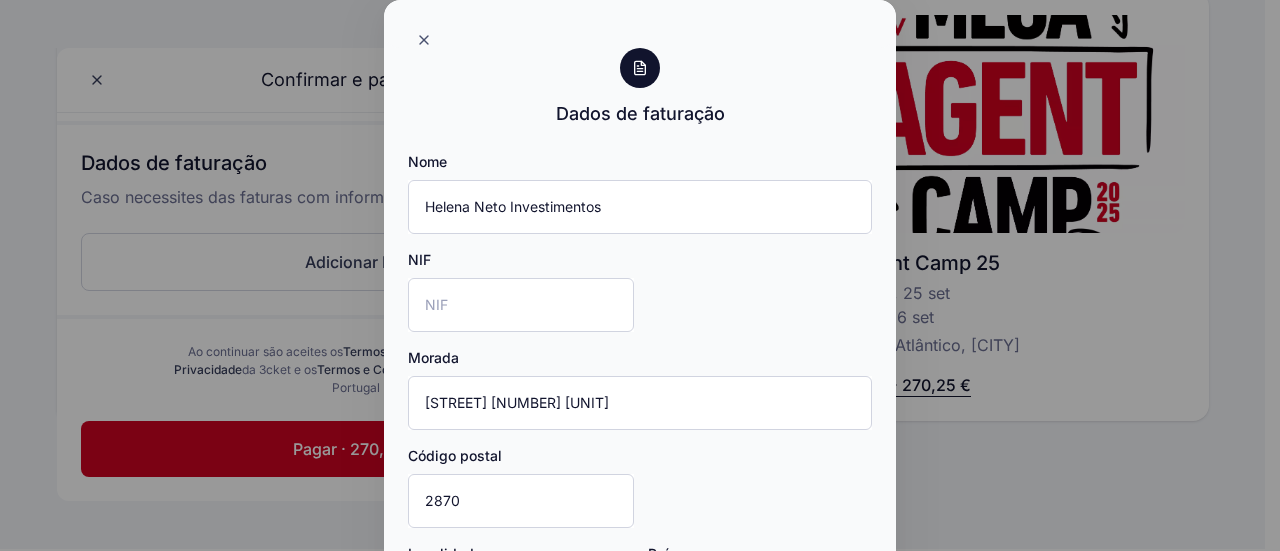 type on "Portugal" 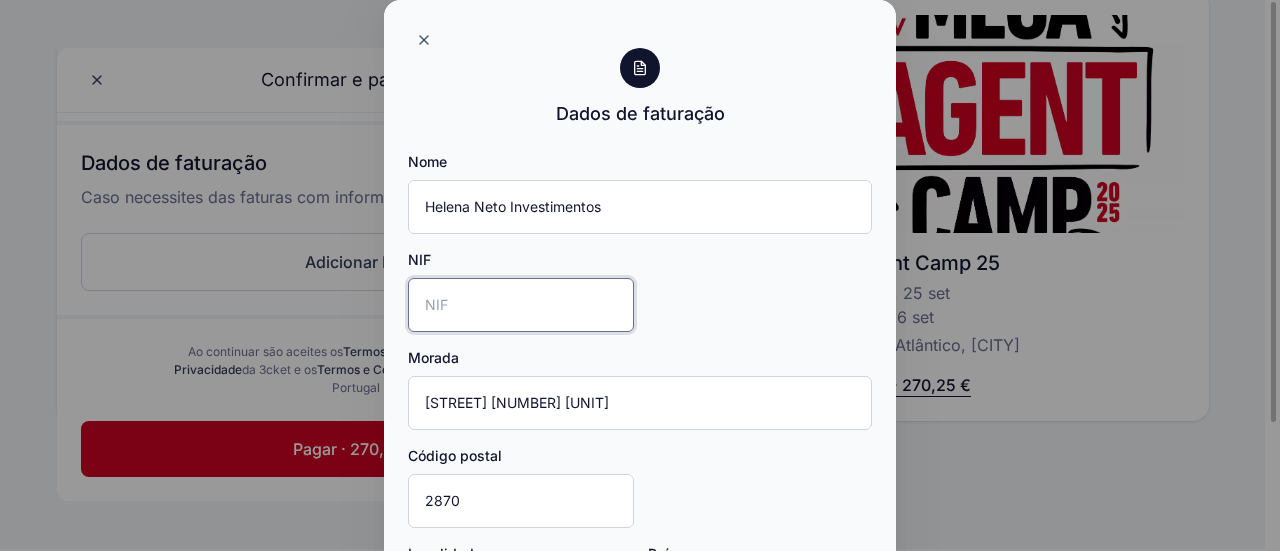 click on "NIF" at bounding box center [521, 305] 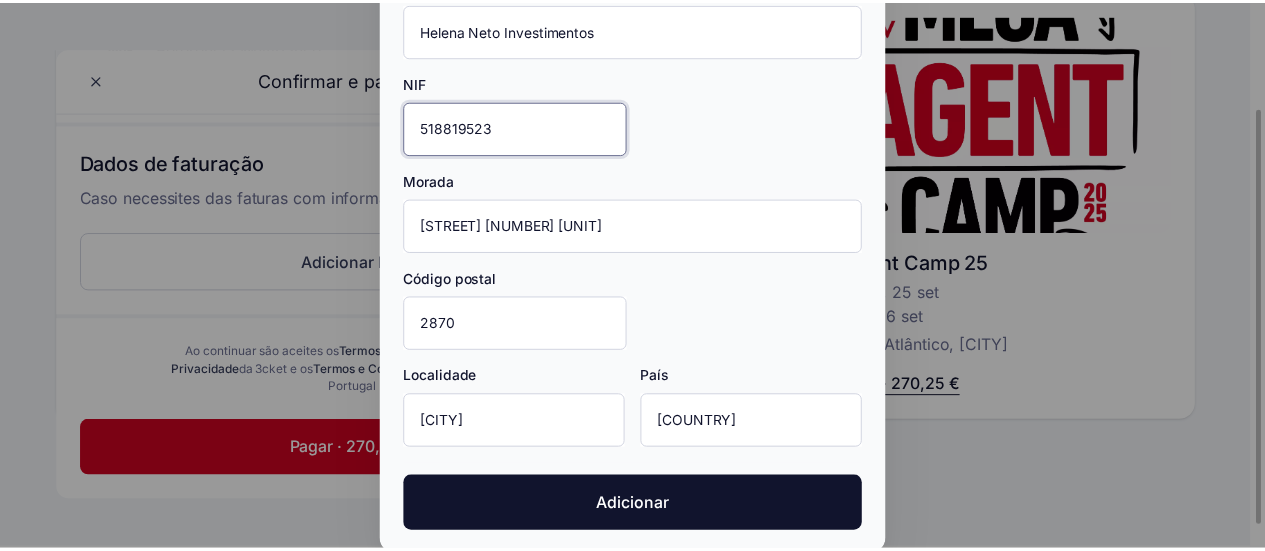 scroll, scrollTop: 179, scrollLeft: 0, axis: vertical 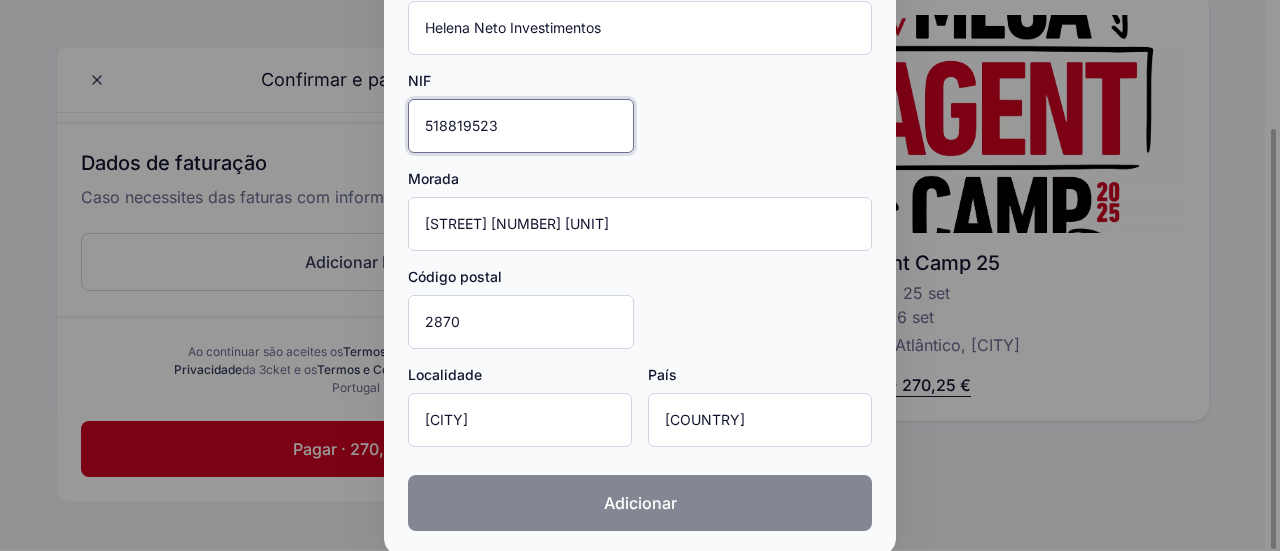 type on "518819523" 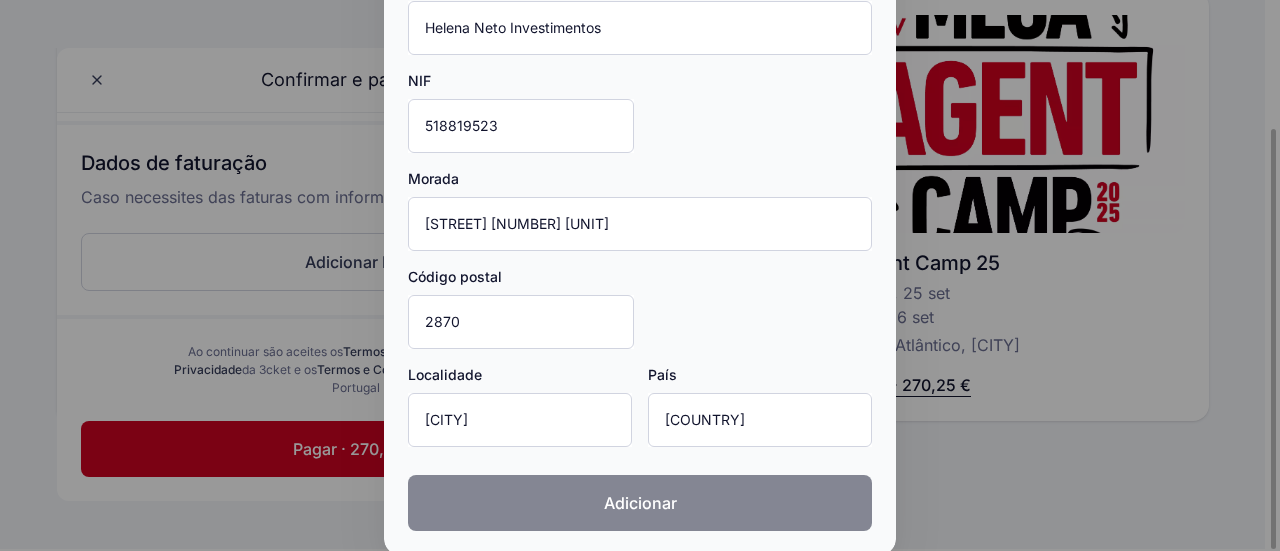 click on "Adicionar" 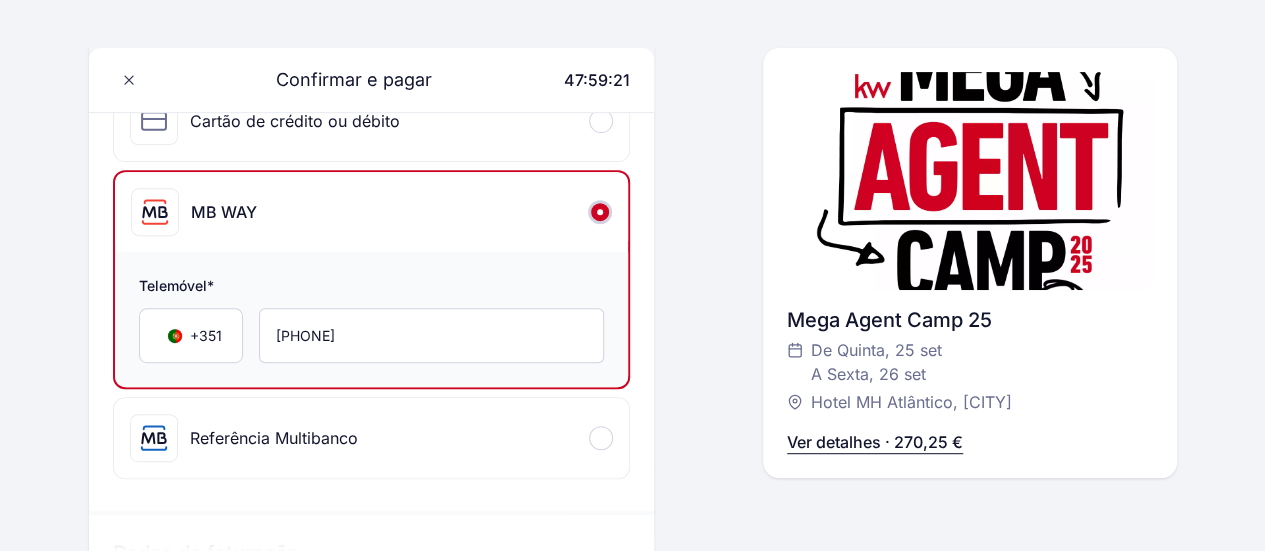 scroll, scrollTop: 200, scrollLeft: 0, axis: vertical 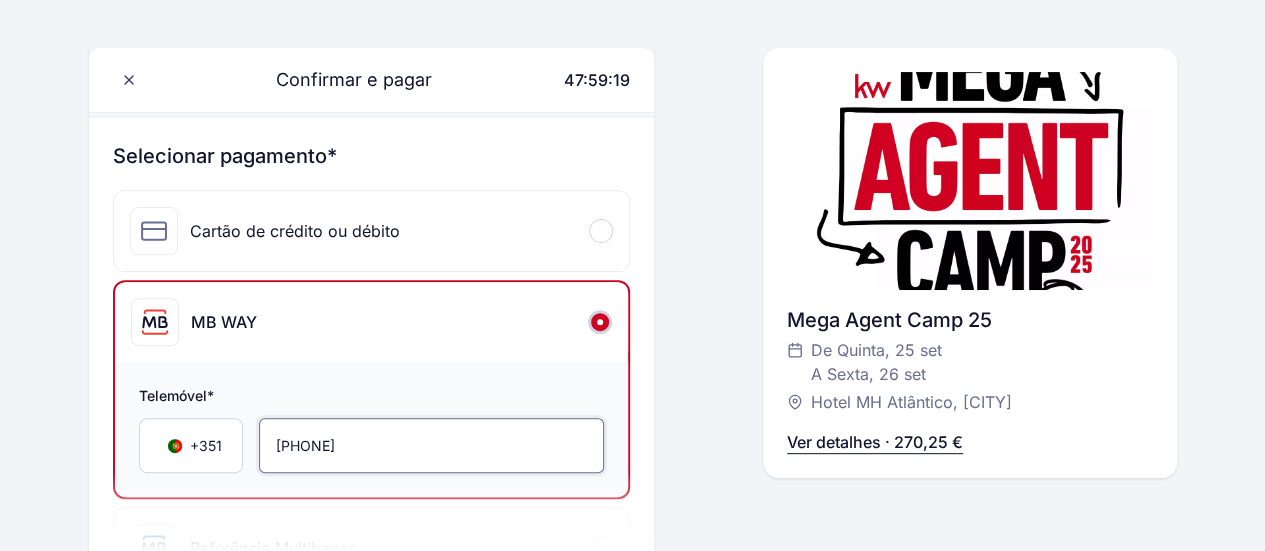 click on "913 190 523" at bounding box center [432, 445] 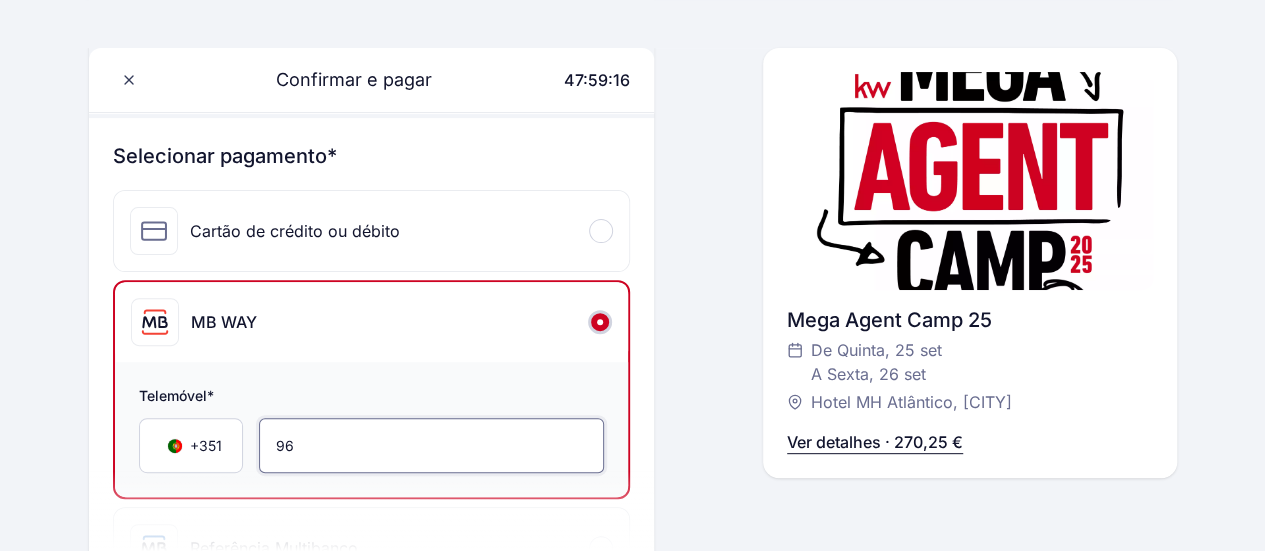 type on "967 080 107" 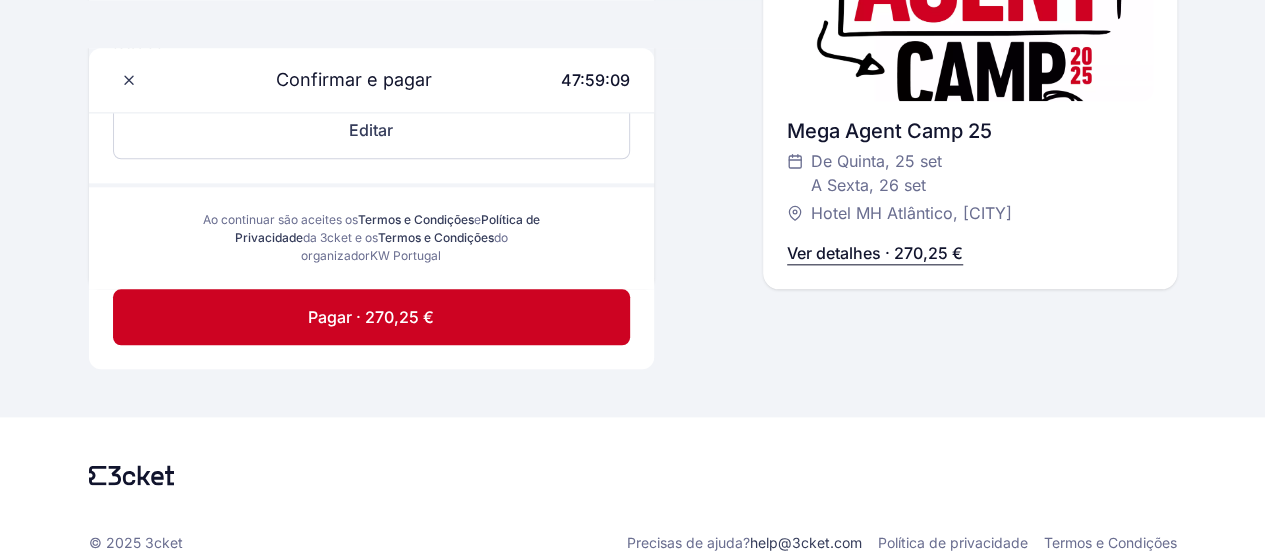 scroll, scrollTop: 1026, scrollLeft: 0, axis: vertical 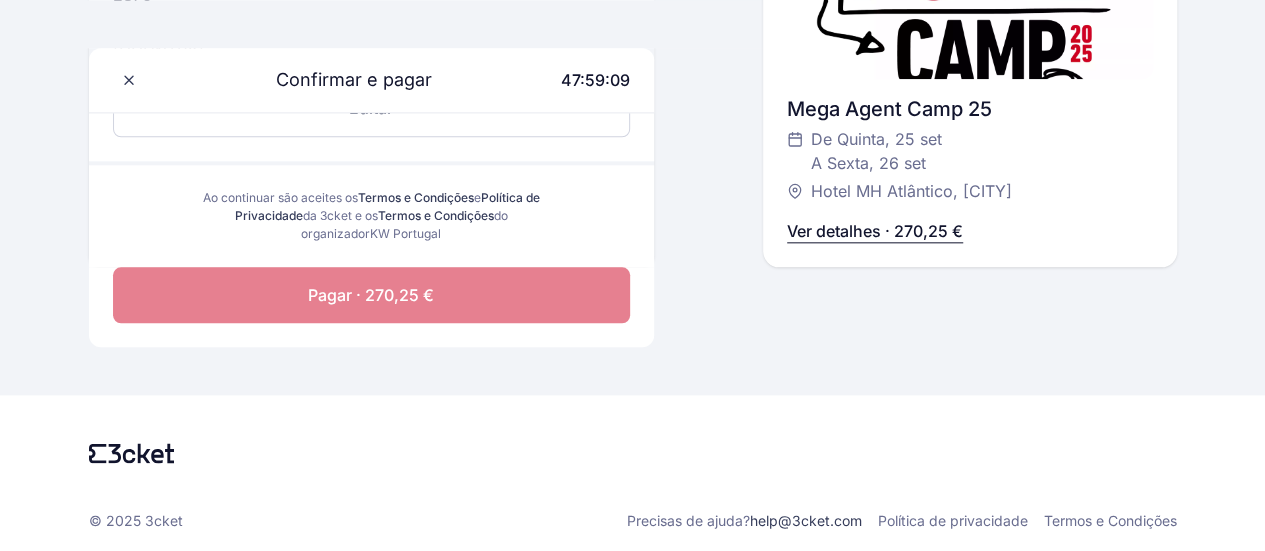 click on "Pagar · 270,25 €" 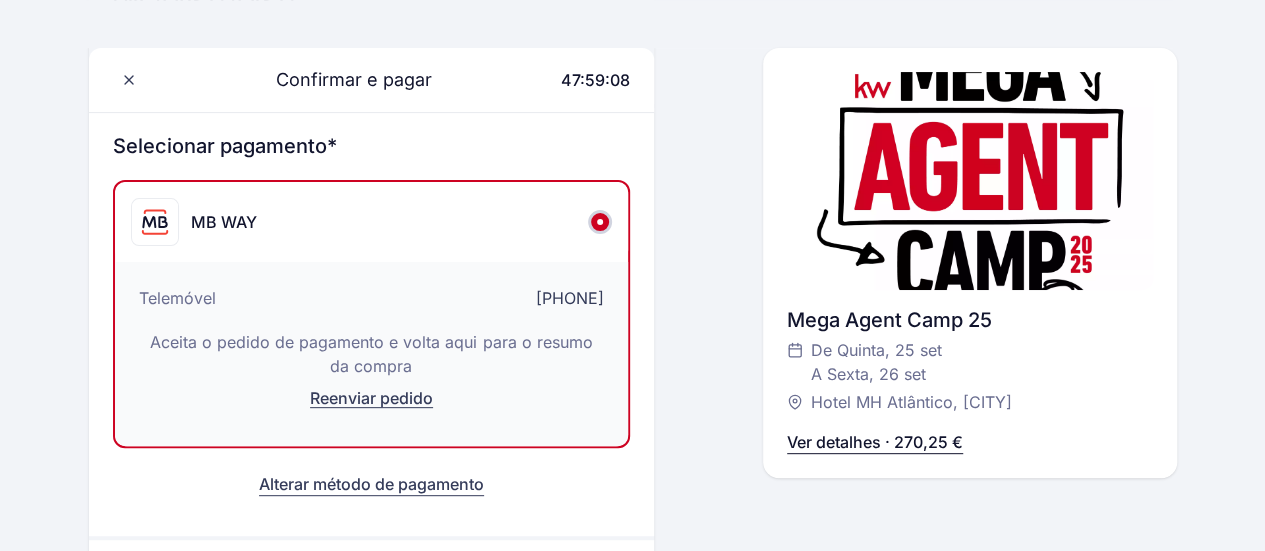scroll, scrollTop: 205, scrollLeft: 0, axis: vertical 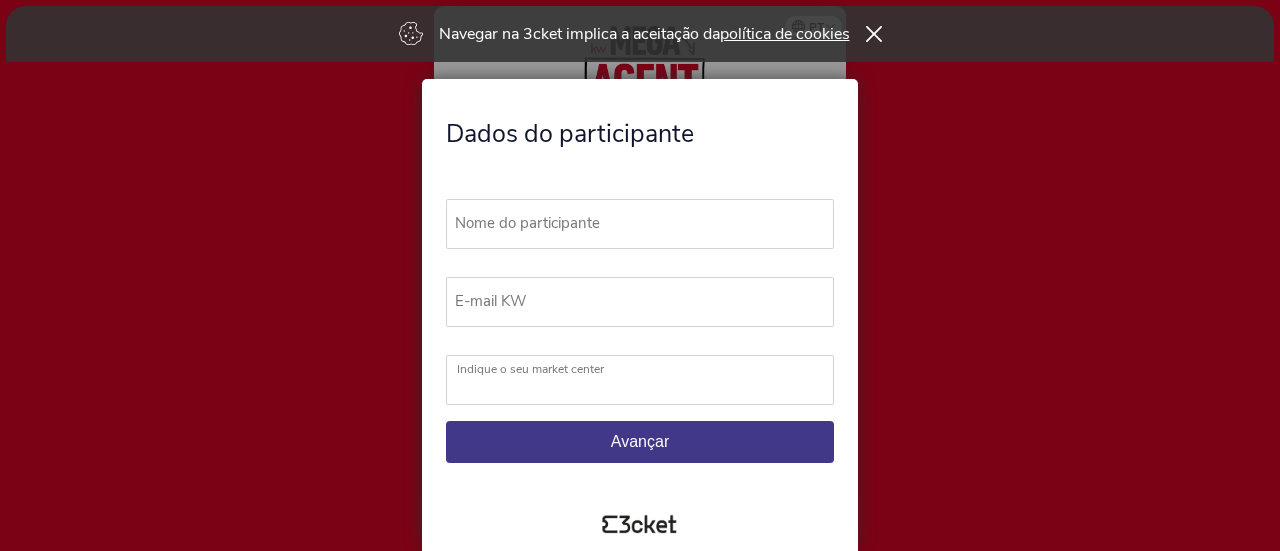 click on "Nome do participante" at bounding box center (649, 223) 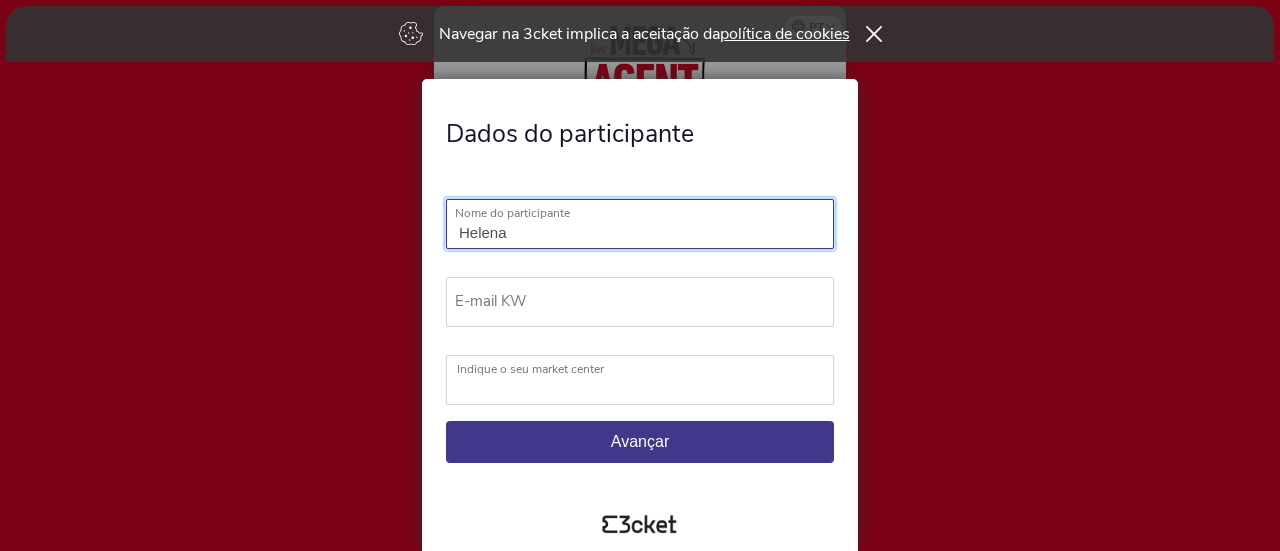 type on "[FIRST] [LAST]" 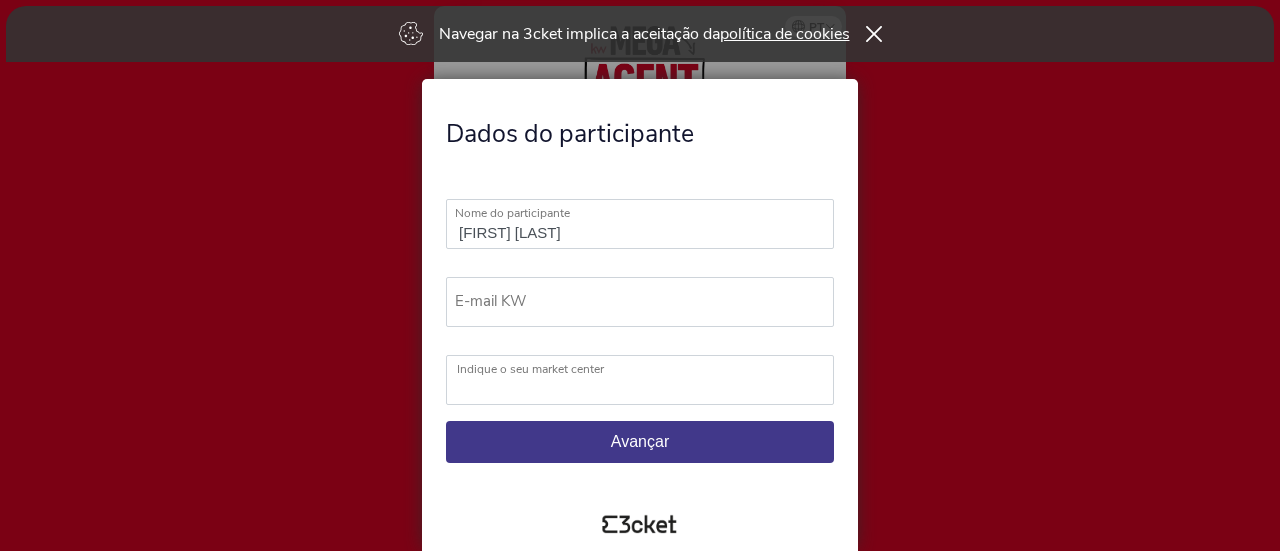 type on "[EMAIL]" 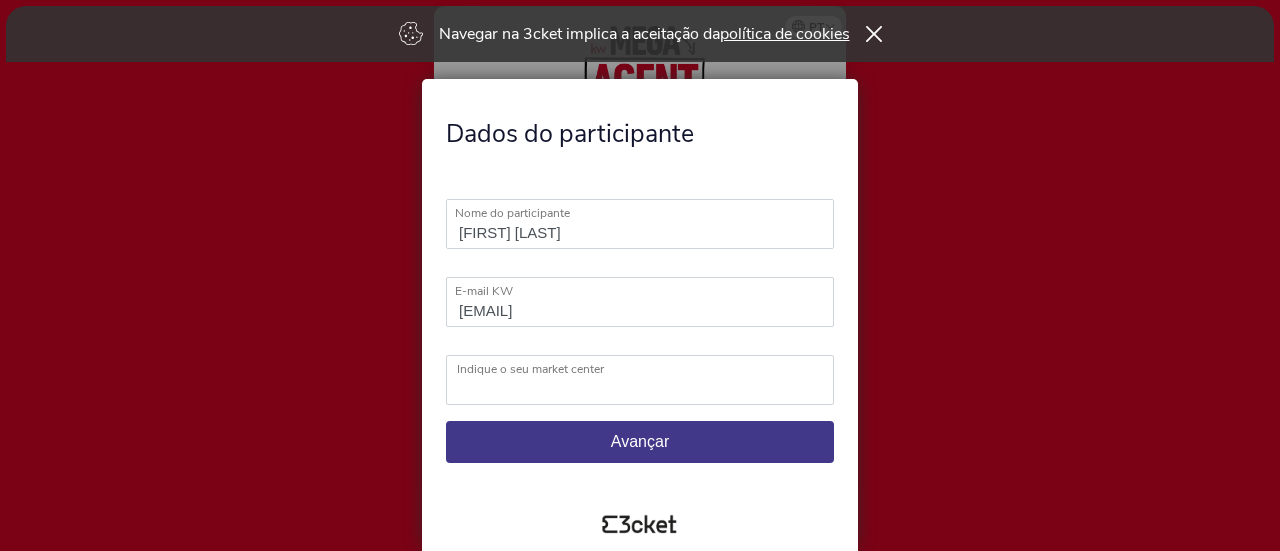 click on "Indique o seu market center" at bounding box center [651, 369] 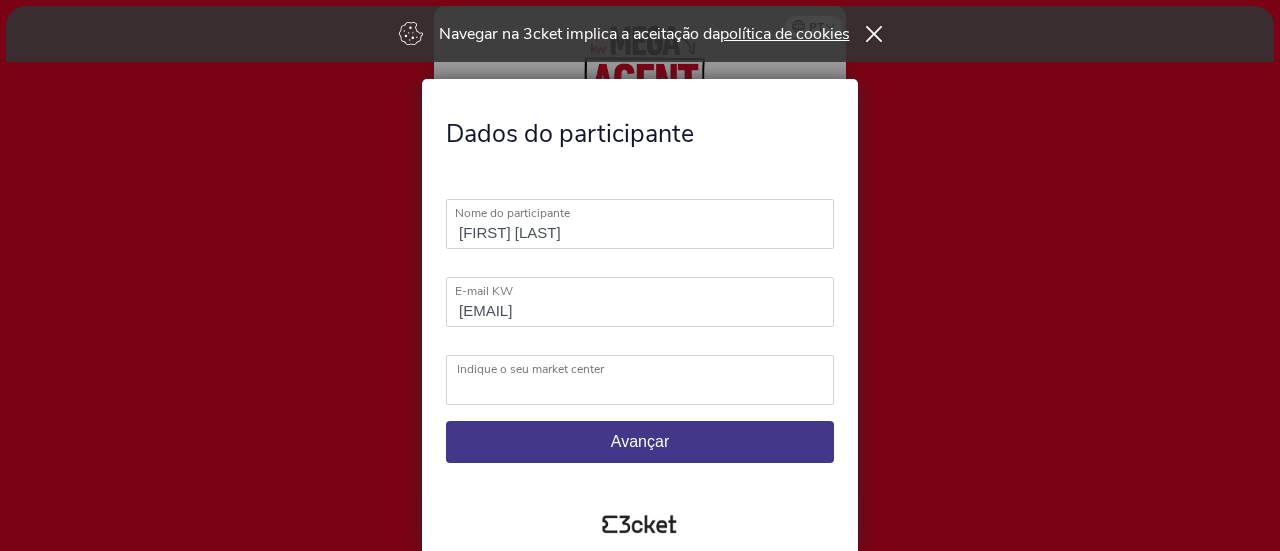 click on "KW Ábaco
KW Alfa
KW Alfa Madeira
KW Alfa Lisboa
KW Alfa Porto
KW Alma
KW Area
KW Area Aveiro
KW Area Feira
KW Coastline
KW Exclusive
KW Feel Azores
KW Flash Algarve Barlavento
KW Flash Algarve Sotavento
KW Focus Almada
KW Happy
KW Lead Restelo
KW Lead Santos
KW One
KW Pro Mafra
KW Pro Sintra
KW Select
KW Select Cascais
KW Sol Oeiras
KW Sol Sintra
KW Somos
KW Union Coimbra
KW Valley Oeiras
KW District" at bounding box center [640, 380] 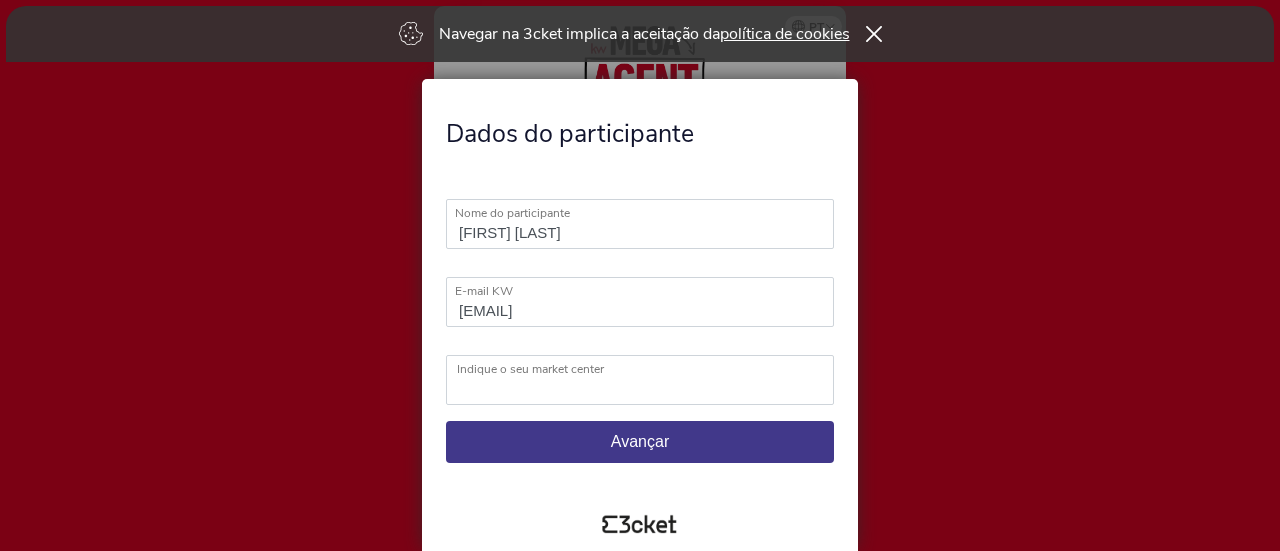 click on "Indique o seu market center" at bounding box center [651, 369] 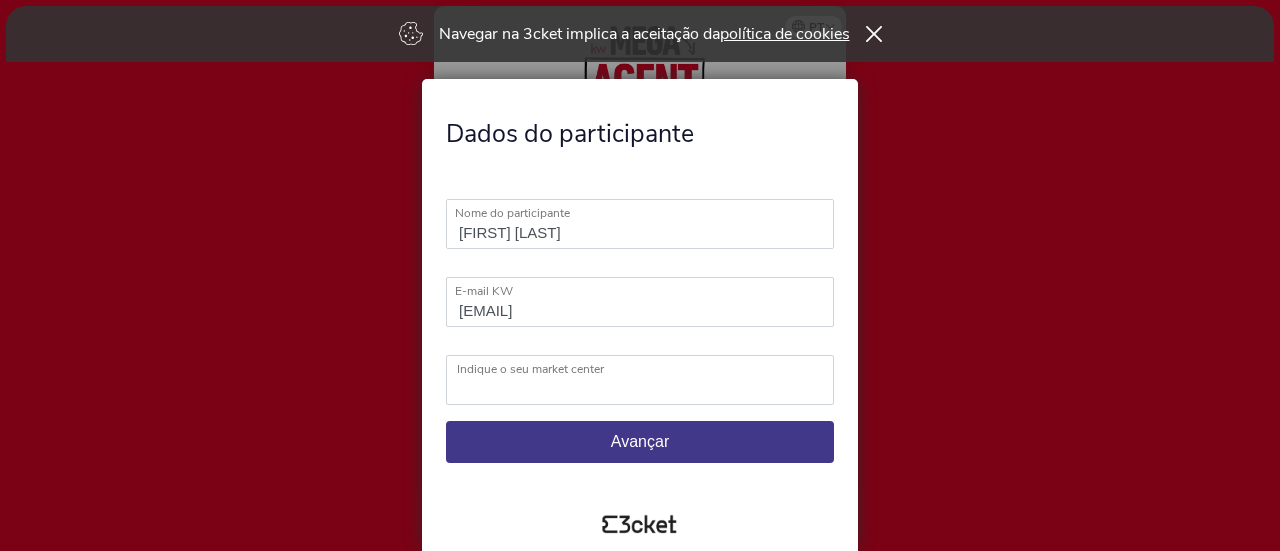 click on "KW Ábaco
KW Alfa
KW Alfa Madeira
KW Alfa Lisboa
KW Alfa Porto
KW Alma
KW Area
KW Area Aveiro
KW Area Feira
KW Coastline
KW Exclusive
KW Feel Azores
KW Flash Algarve Barlavento
KW Flash Algarve Sotavento
KW Focus Almada
KW Happy
KW Lead Restelo
KW Lead Santos
KW One
KW Pro Mafra
KW Pro Sintra
KW Select
KW Select Cascais
KW Sol Oeiras
KW Sol Sintra
KW Somos
KW Union Coimbra
KW Valley Oeiras
KW District" at bounding box center (640, 380) 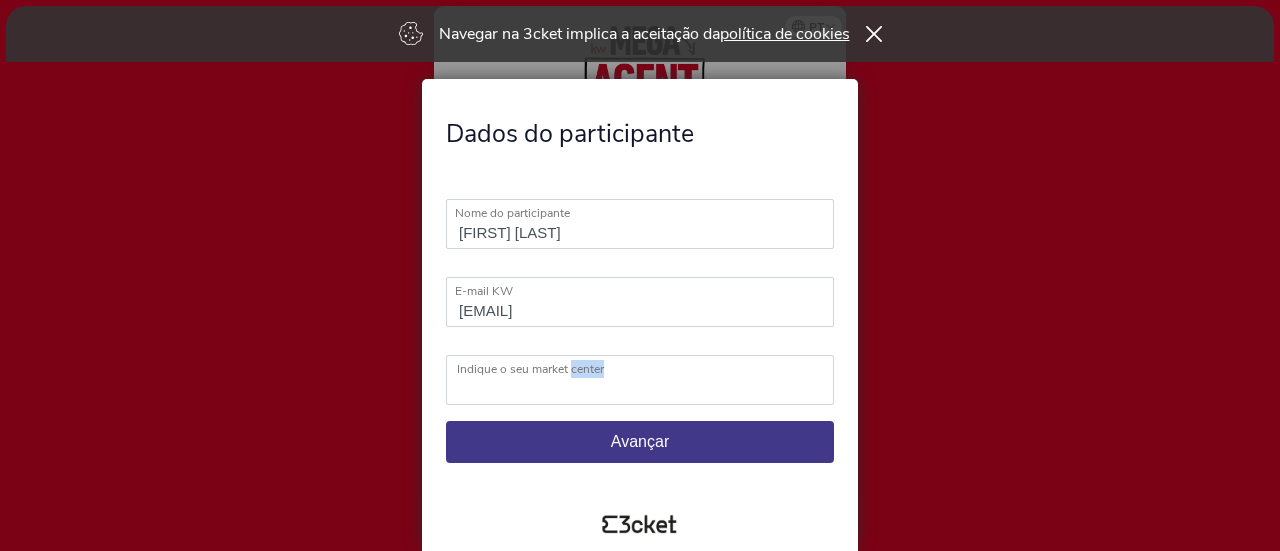click on "Indique o seu market center" at bounding box center [651, 369] 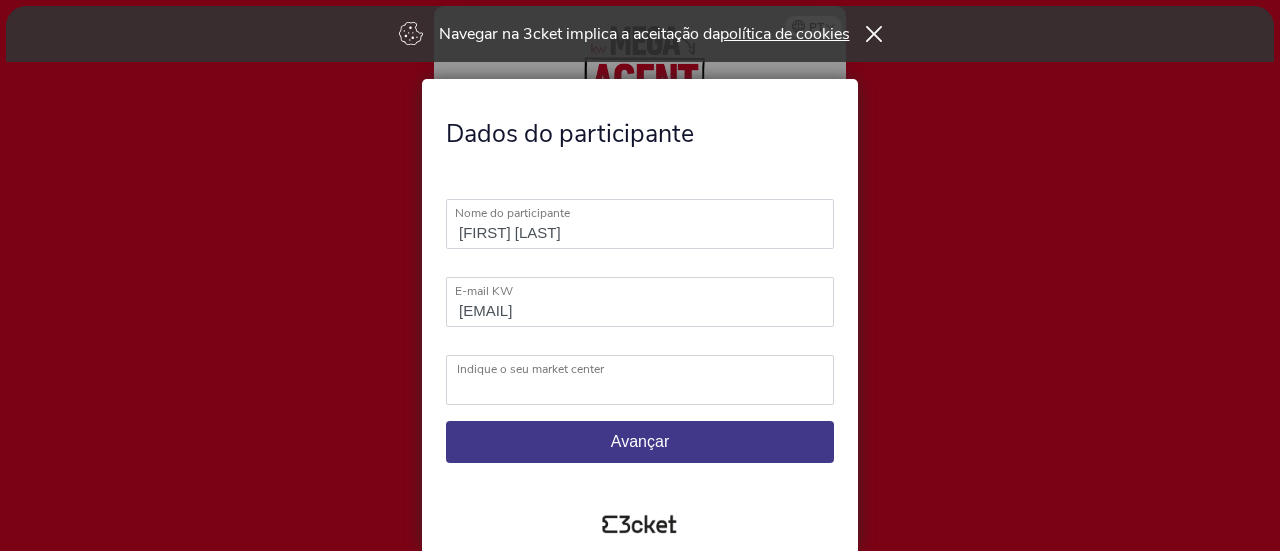 click on "Indique o seu market center" at bounding box center (651, 369) 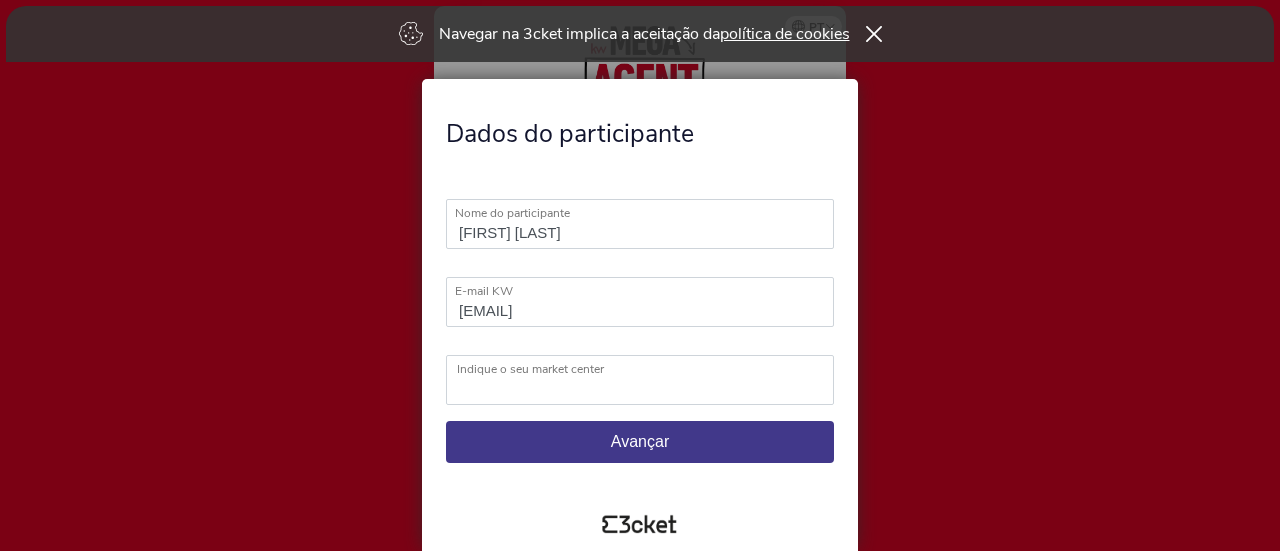 click on "KW Ábaco
KW Alfa
KW Alfa Madeira
KW Alfa Lisboa
KW Alfa Porto
KW Alma
KW Area
KW Area Aveiro
KW Area Feira
KW Coastline
KW Exclusive
KW Feel Azores
KW Flash Algarve Barlavento
KW Flash Algarve Sotavento
KW Focus Almada
KW Happy
KW Lead Restelo
KW Lead Santos
KW One
KW Pro Mafra
KW Pro Sintra
KW Select
KW Select Cascais
KW Sol Oeiras
KW Sol Sintra
KW Somos
KW Union Coimbra
KW Valley Oeiras
KW District" at bounding box center (640, 380) 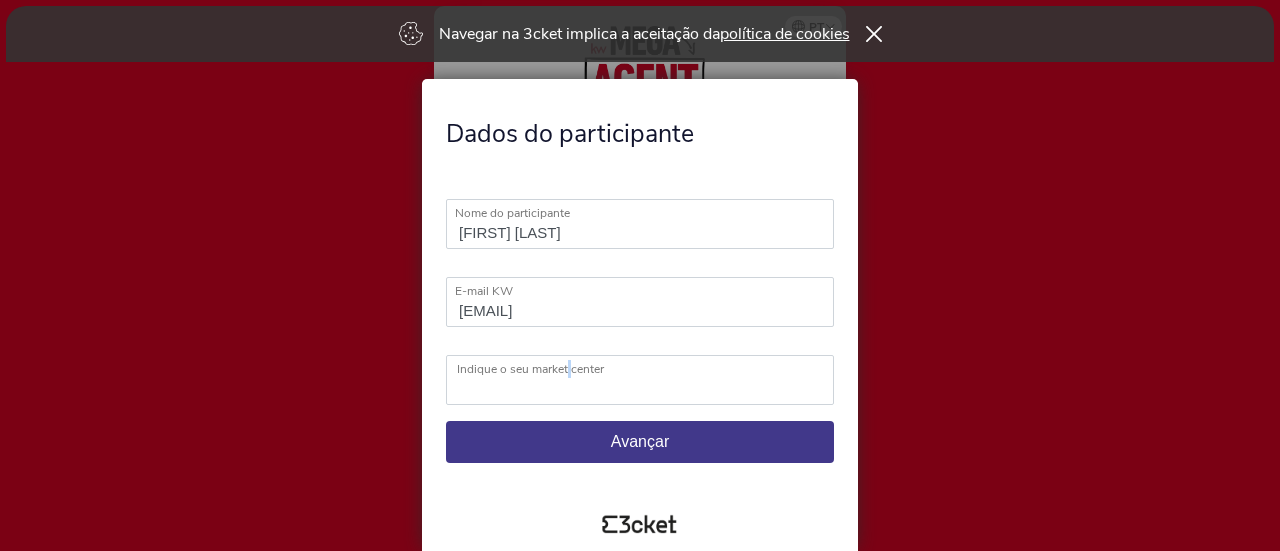 click on "Indique o seu market center" at bounding box center [651, 369] 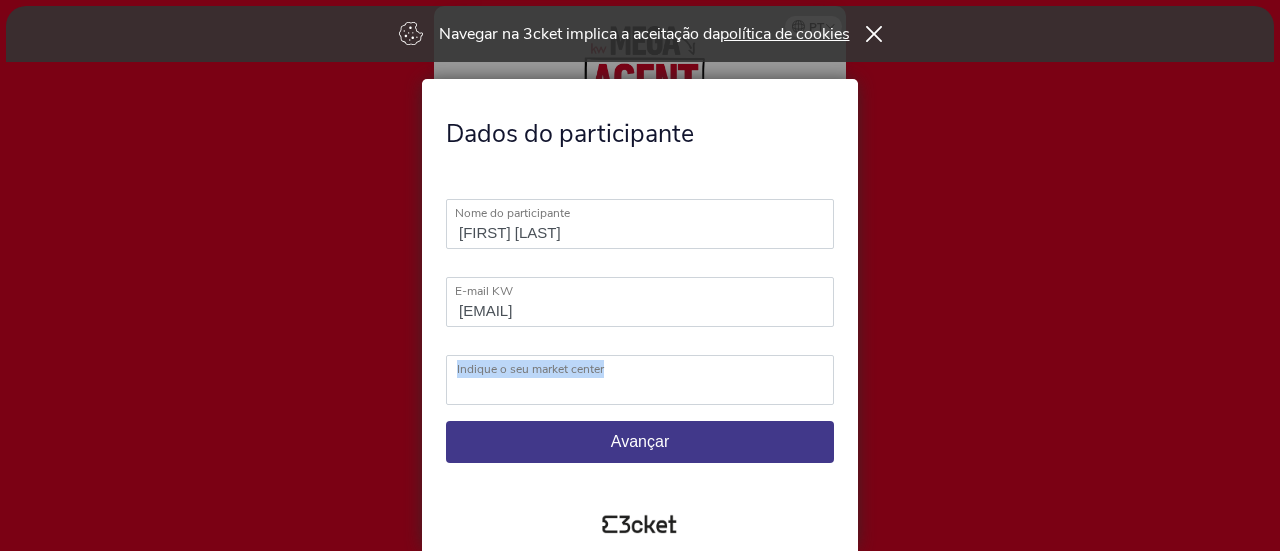 click on "Indique o seu market center" at bounding box center (651, 369) 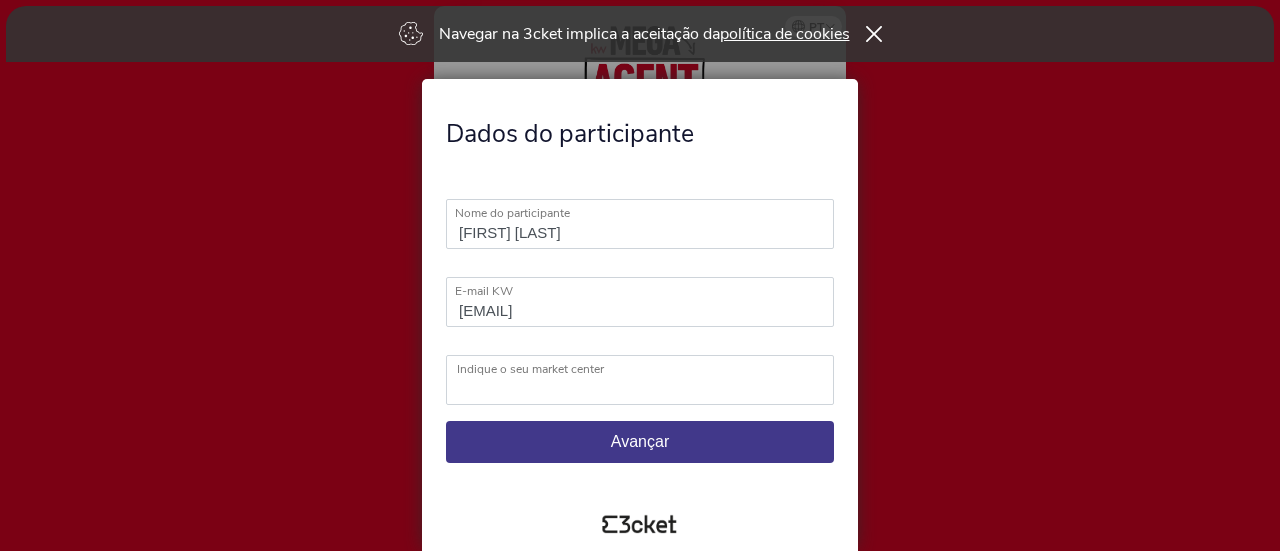 click on "Indique o seu market center" at bounding box center (651, 369) 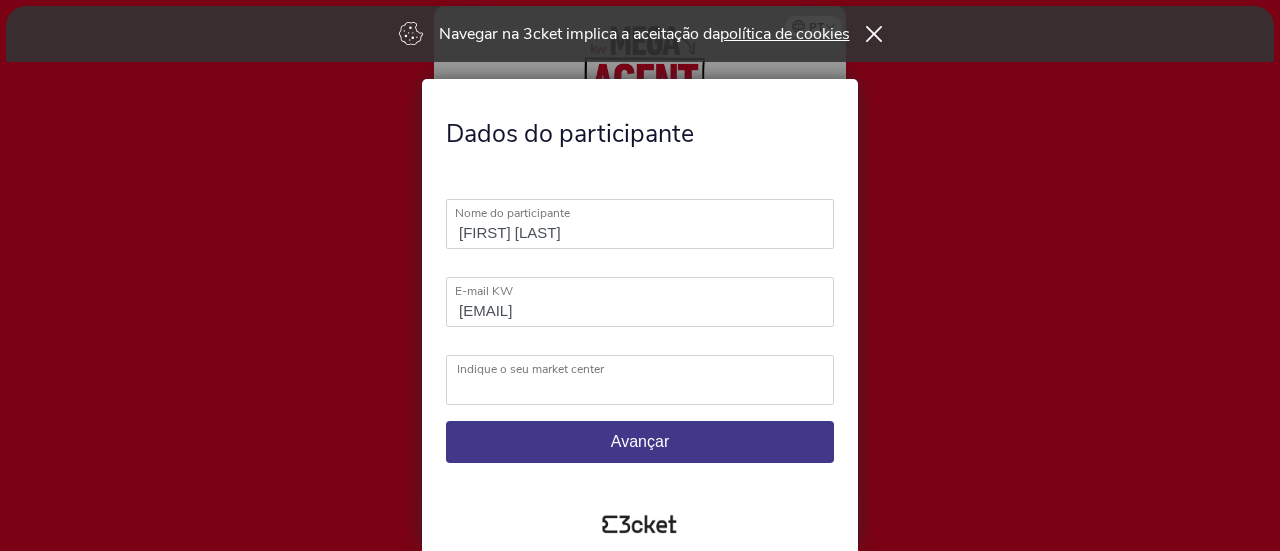 click on "KW Ábaco
KW Alfa
KW Alfa Madeira
KW Alfa Lisboa
KW Alfa Porto
KW Alma
KW Area
KW Area Aveiro
KW Area Feira
KW Coastline
KW Exclusive
KW Feel Azores
KW Flash Algarve Barlavento
KW Flash Algarve Sotavento
KW Focus Almada
KW Happy
KW Lead Restelo
KW Lead Santos
KW One
KW Pro Mafra
KW Pro Sintra
KW Select
KW Select Cascais
KW Sol Oeiras
KW Sol Sintra
KW Somos
KW Union Coimbra
KW Valley Oeiras
KW District" at bounding box center [640, 380] 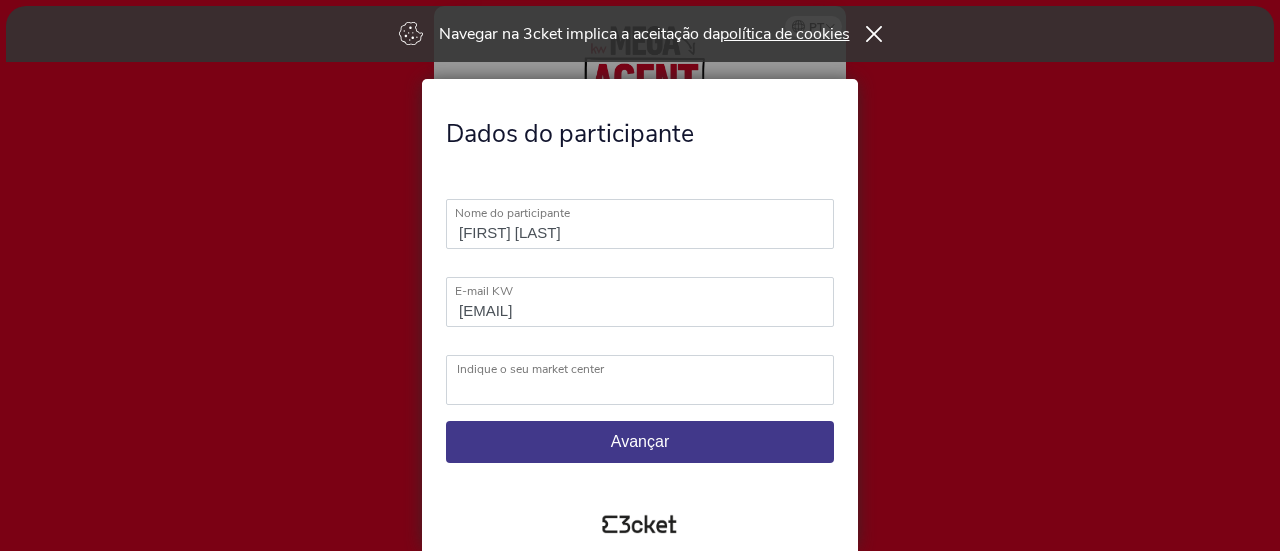 click on "Avançar" at bounding box center [640, 441] 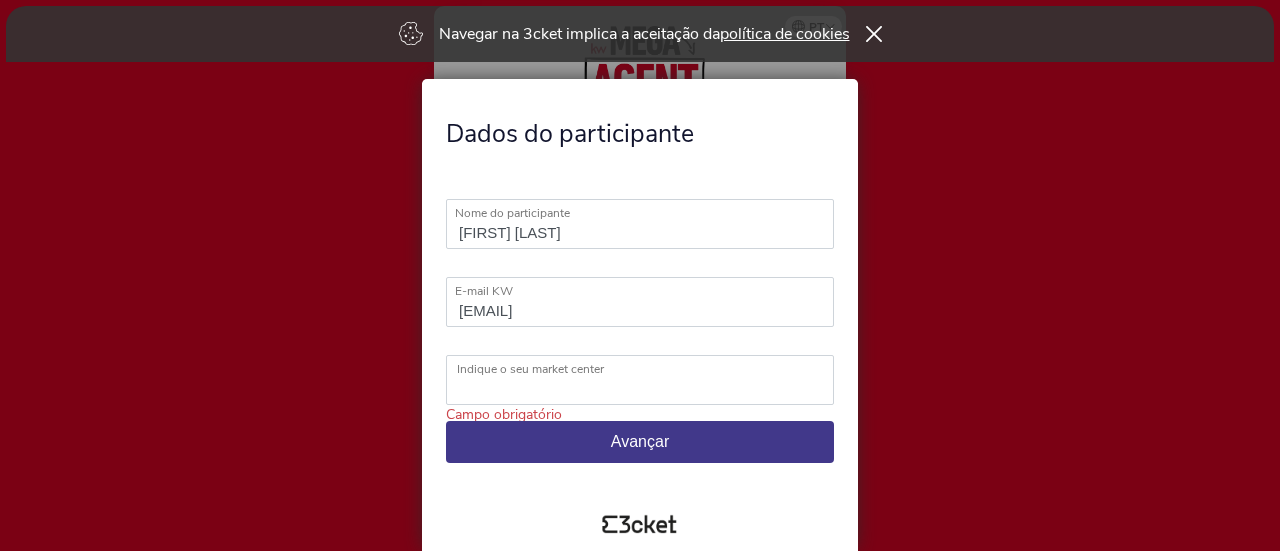 click on "KW Ábaco
KW Alfa
KW Alfa Madeira
KW Alfa Lisboa
KW Alfa Porto
KW Alma
KW Area
KW Area Aveiro
KW Area Feira
KW Coastline
KW Exclusive
KW Feel Azores
KW Flash Algarve Barlavento
KW Flash Algarve Sotavento
KW Focus Almada
KW Happy
KW Lead Restelo
KW Lead Santos
KW One
KW Pro Mafra
KW Pro Sintra
KW Select
KW Select Cascais
KW Sol Oeiras
KW Sol Sintra
KW Somos
KW Union Coimbra
KW Valley Oeiras
KW District" at bounding box center (640, 380) 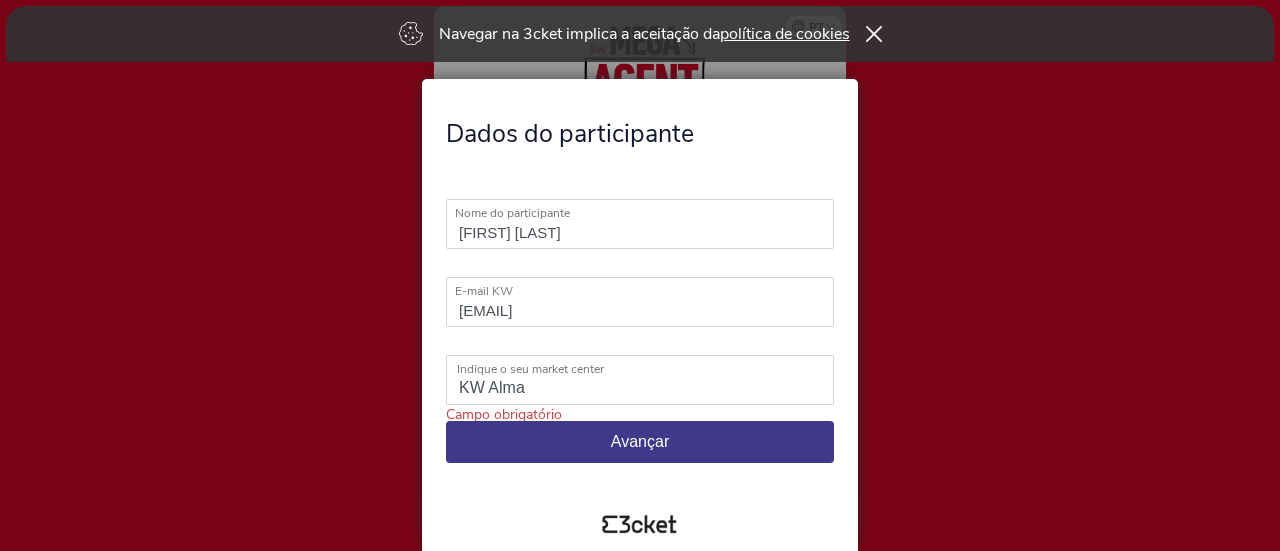 click on "KW Ábaco
KW Alfa
KW Alfa Madeira
KW Alfa Lisboa
KW Alfa Porto
KW Alma
KW Area
KW Area Aveiro
KW Area Feira
KW Coastline
KW Exclusive
KW Feel Azores
KW Flash Algarve Barlavento
KW Flash Algarve Sotavento
KW Focus Almada
KW Happy
KW Lead Restelo
KW Lead Santos
KW One
KW Pro Mafra
KW Pro Sintra
KW Select
KW Select Cascais
KW Sol Oeiras
KW Sol Sintra
KW Somos
KW Union Coimbra
KW Valley Oeiras
KW District" at bounding box center [640, 380] 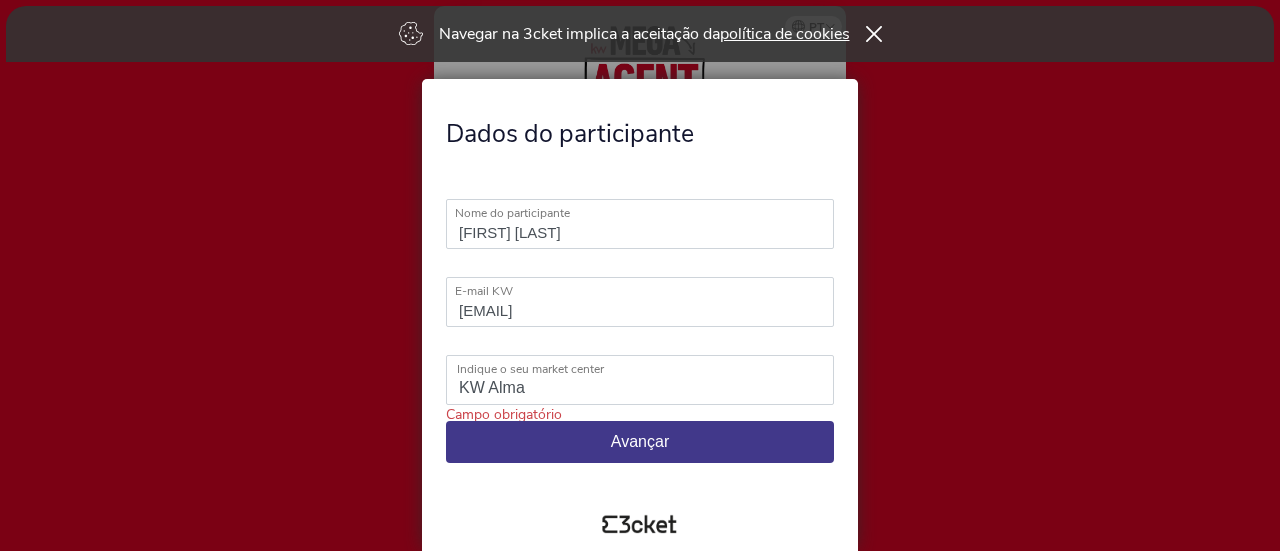 click on "Avançar" at bounding box center [640, 442] 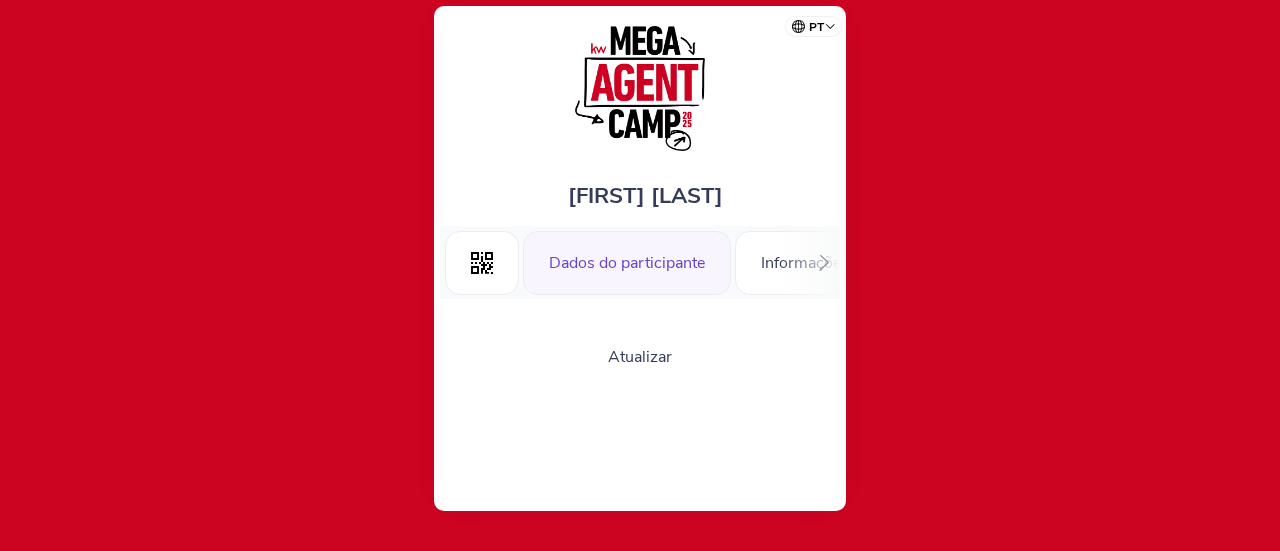 scroll, scrollTop: 0, scrollLeft: 0, axis: both 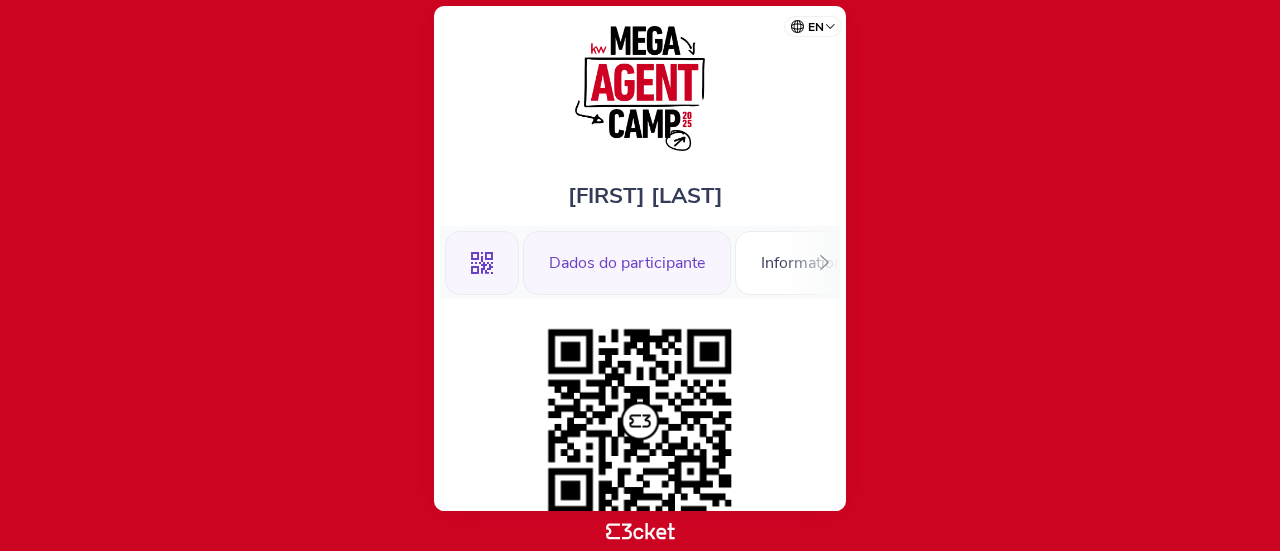 click on "Dados do participante" at bounding box center [627, 263] 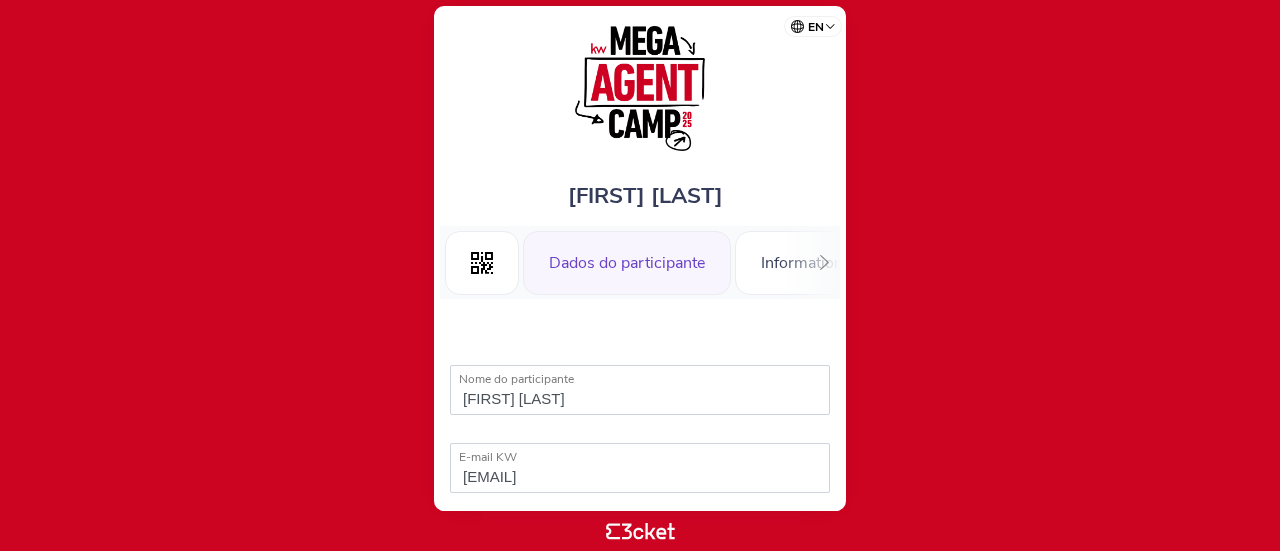 select on "KW Alma" 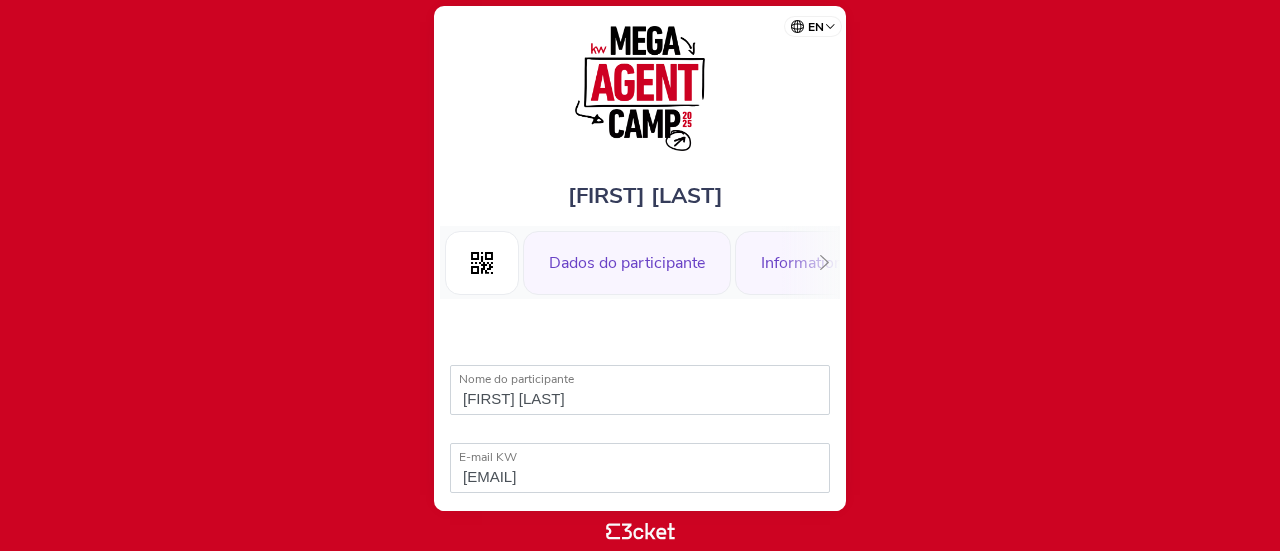 scroll, scrollTop: 0, scrollLeft: 0, axis: both 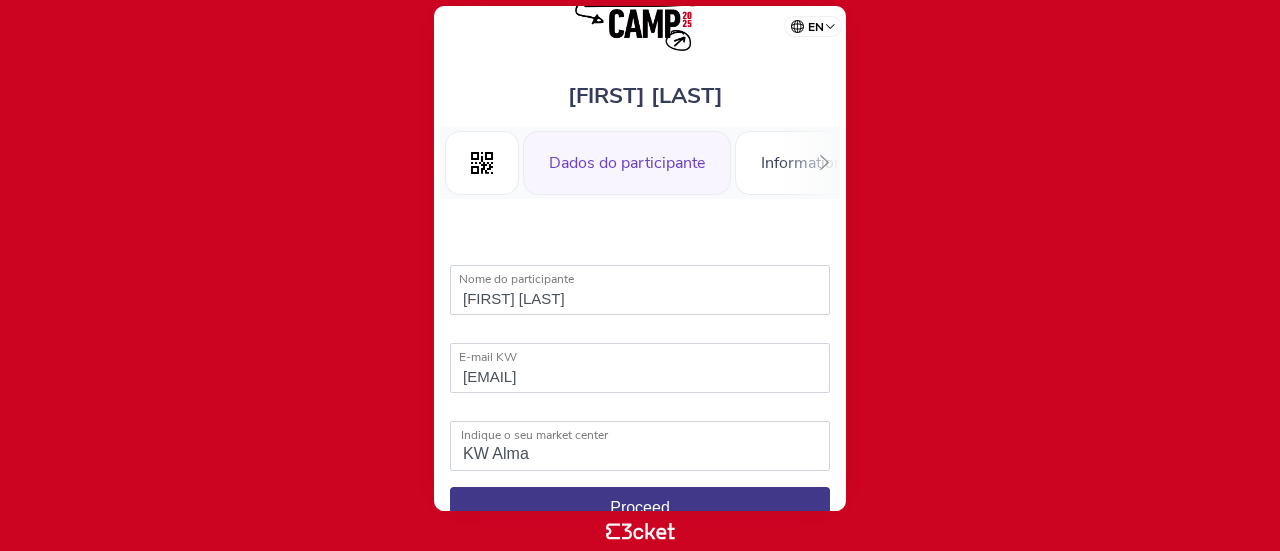 click 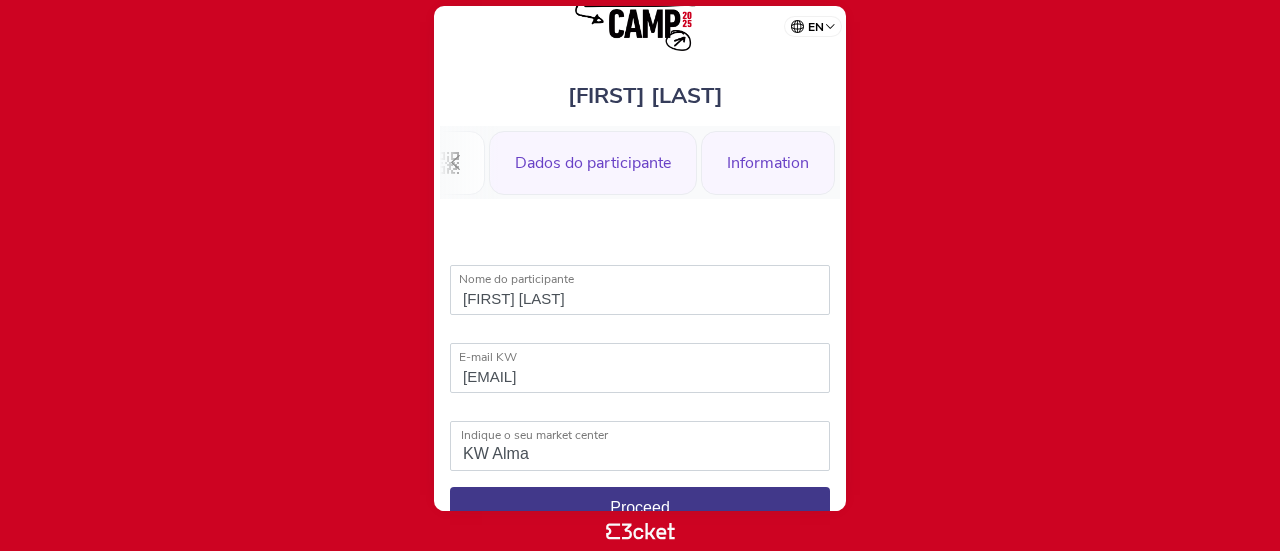 scroll, scrollTop: 0, scrollLeft: 34, axis: horizontal 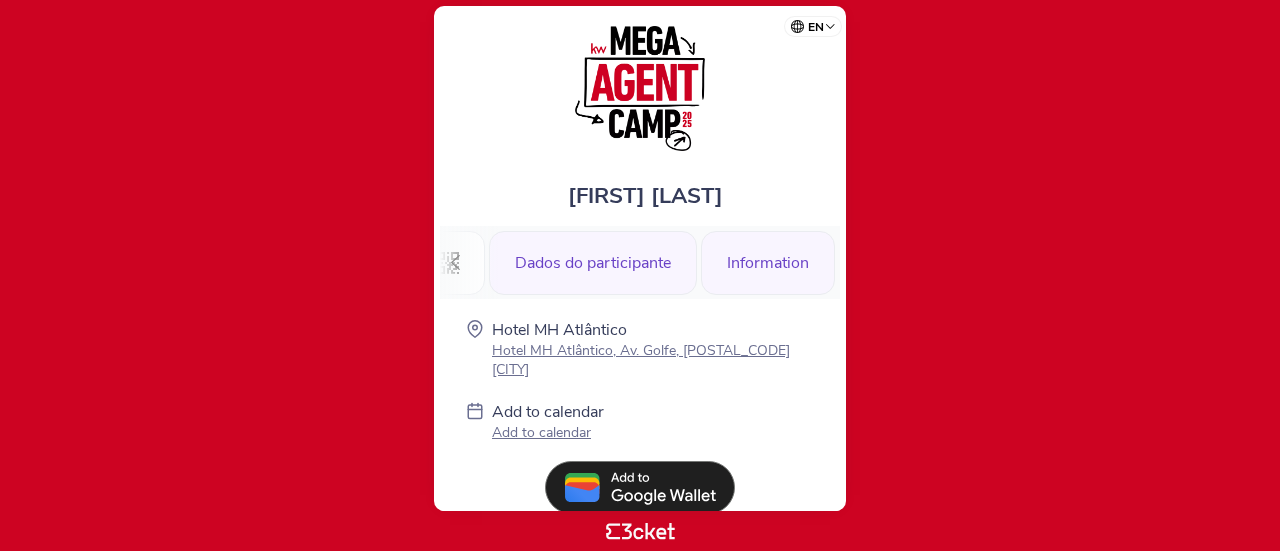 click on "Dados do participante" at bounding box center (593, 263) 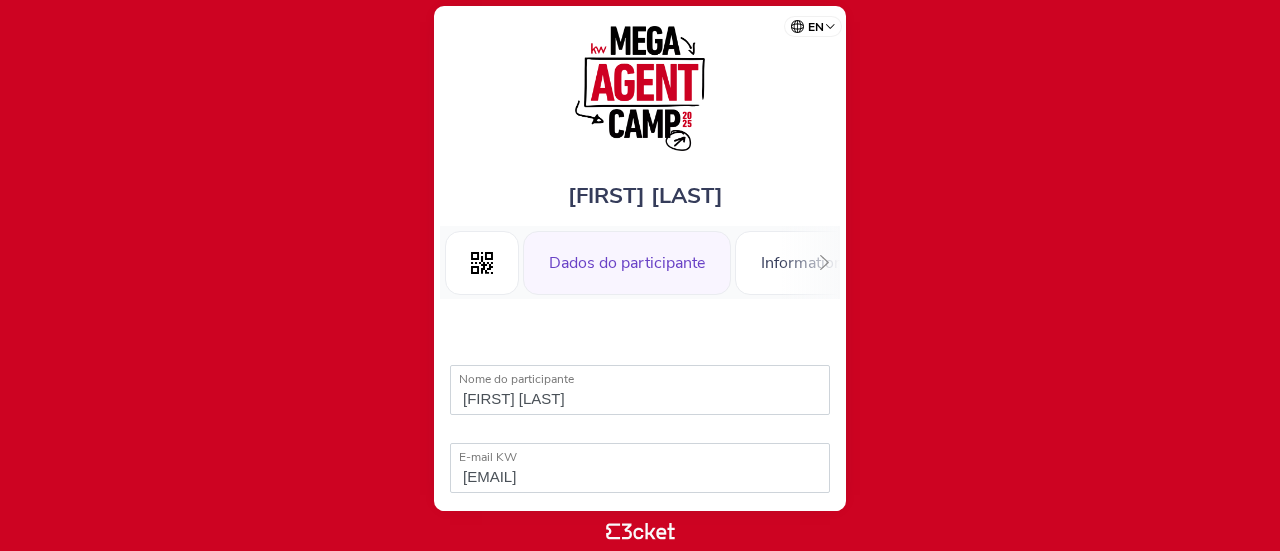 select on "KW Alma" 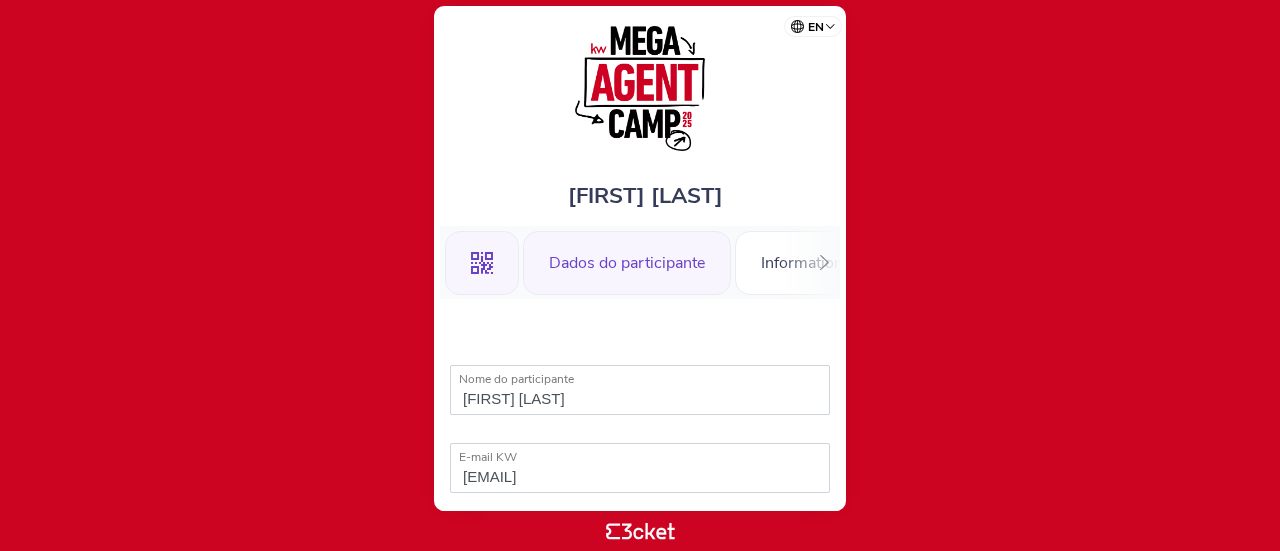 click on ".st0{fill-rule:evenodd;clip-rule:evenodd;}" at bounding box center [482, 263] 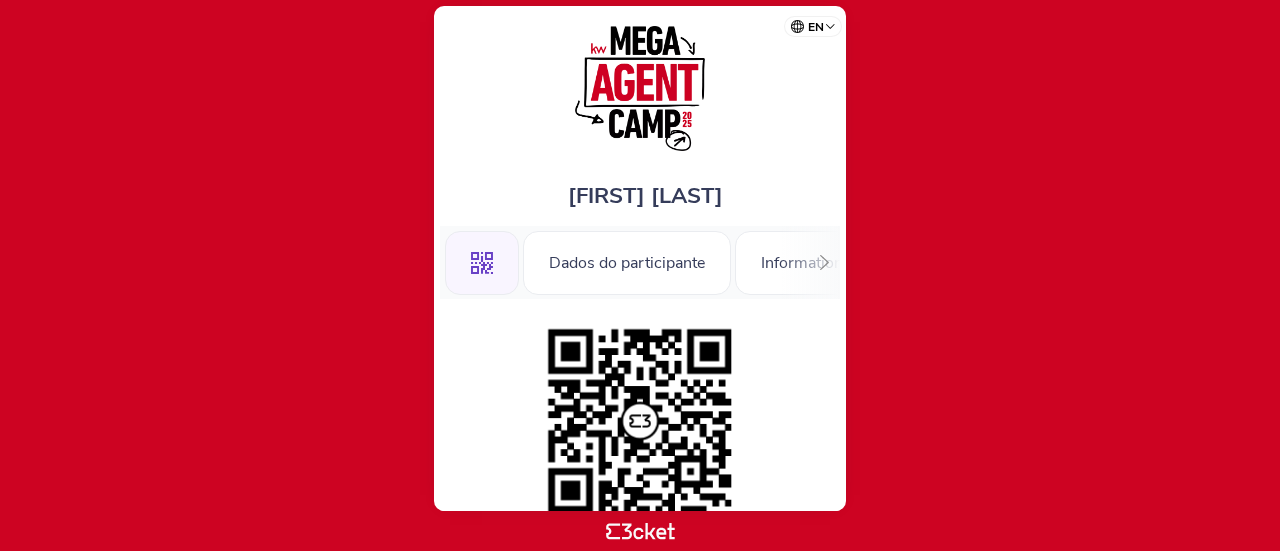 scroll, scrollTop: 0, scrollLeft: 0, axis: both 